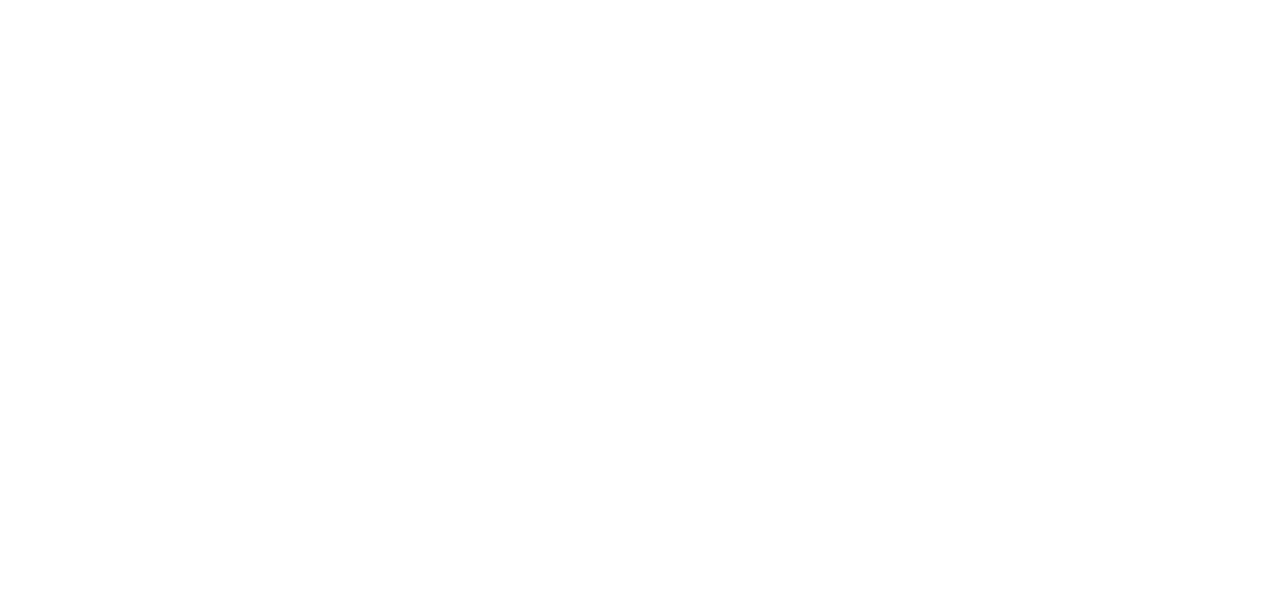 scroll, scrollTop: 0, scrollLeft: 0, axis: both 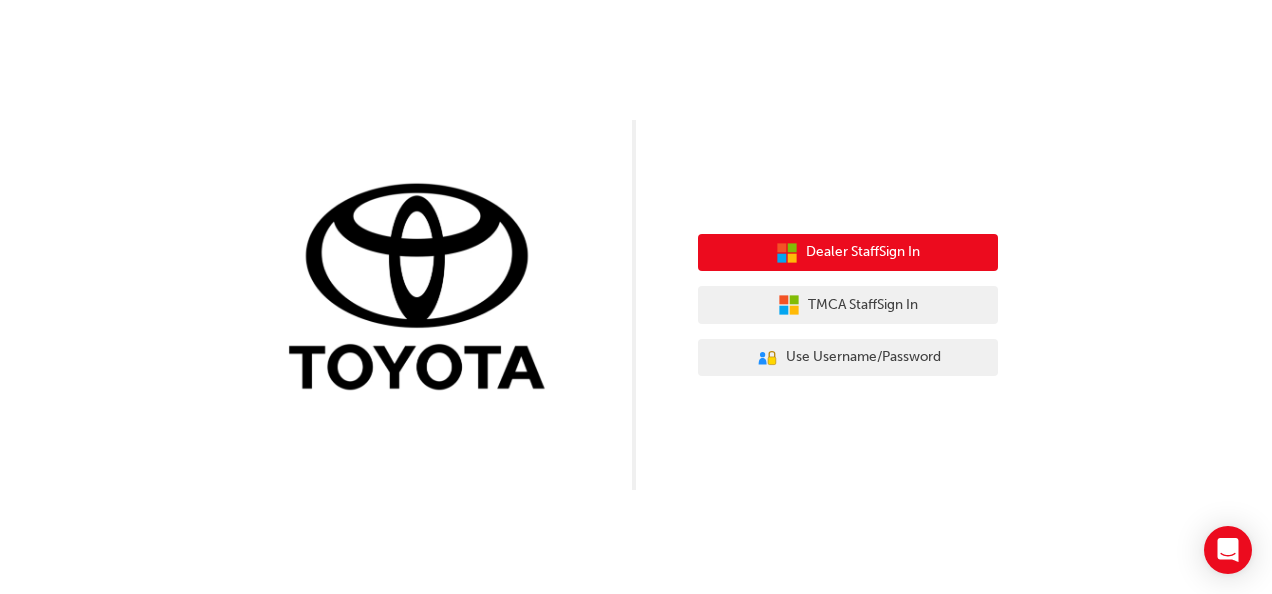 click on "Dealer Staff  Sign In" at bounding box center [863, 252] 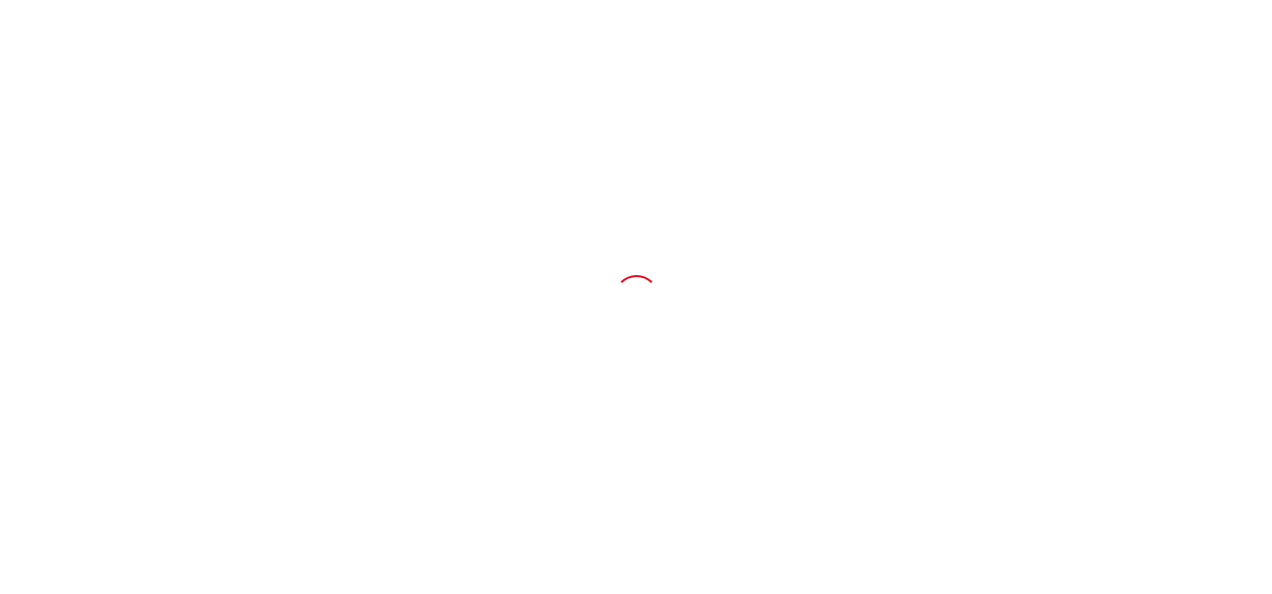 scroll, scrollTop: 0, scrollLeft: 0, axis: both 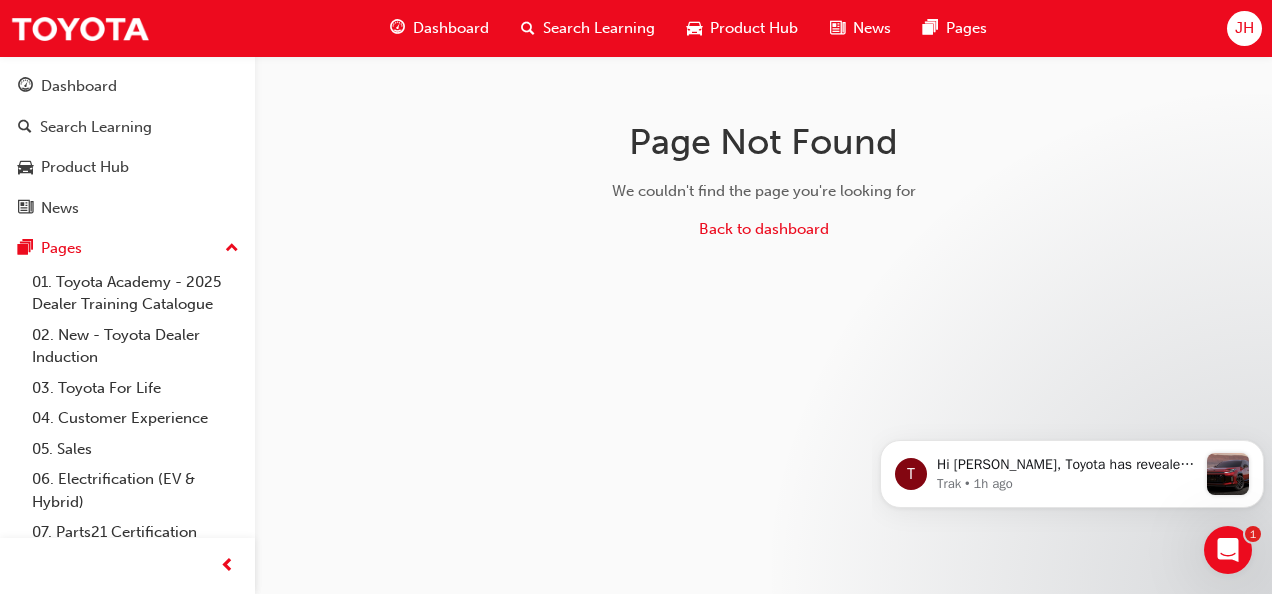 click on "Back to dashboard" at bounding box center [764, 229] 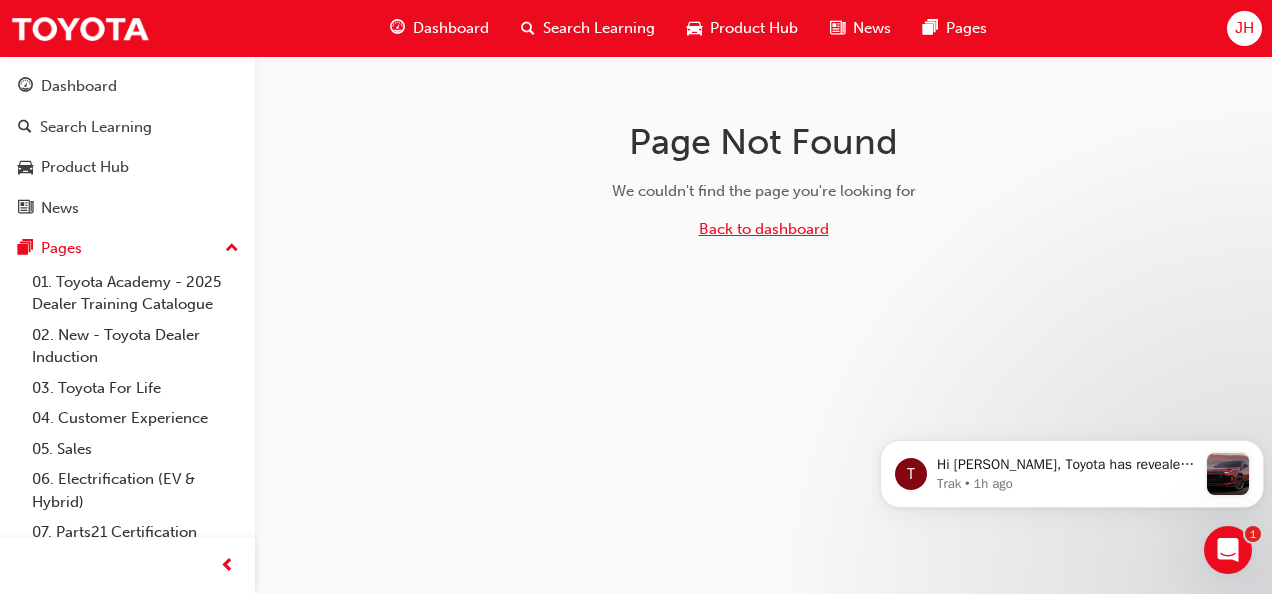 click on "Back to dashboard" at bounding box center (764, 229) 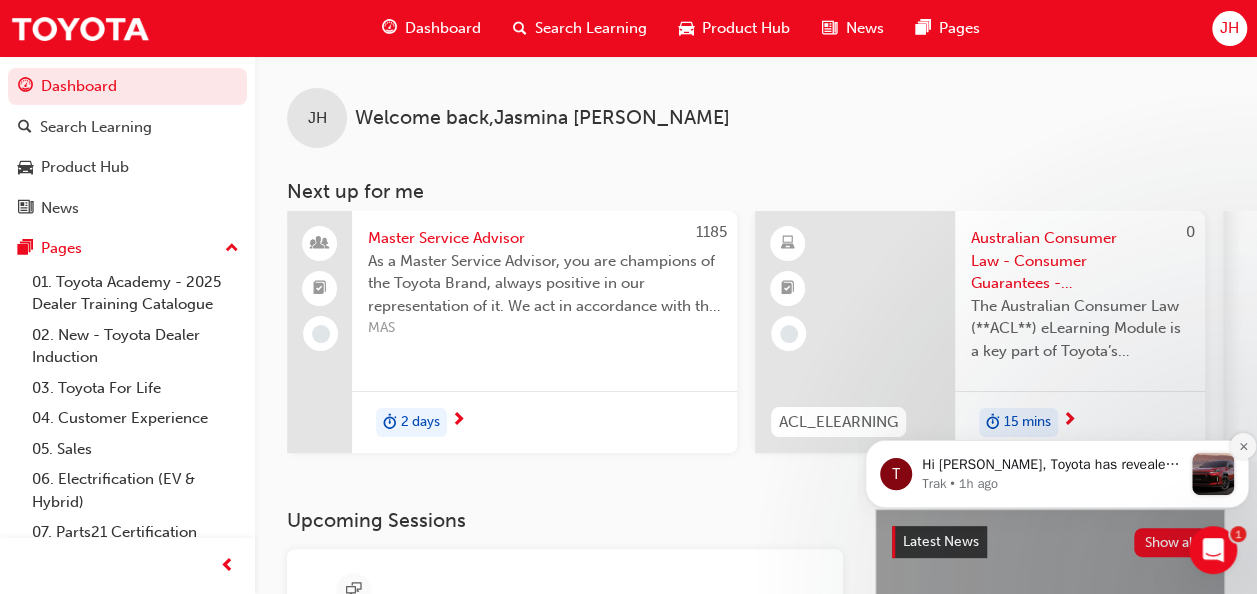 click 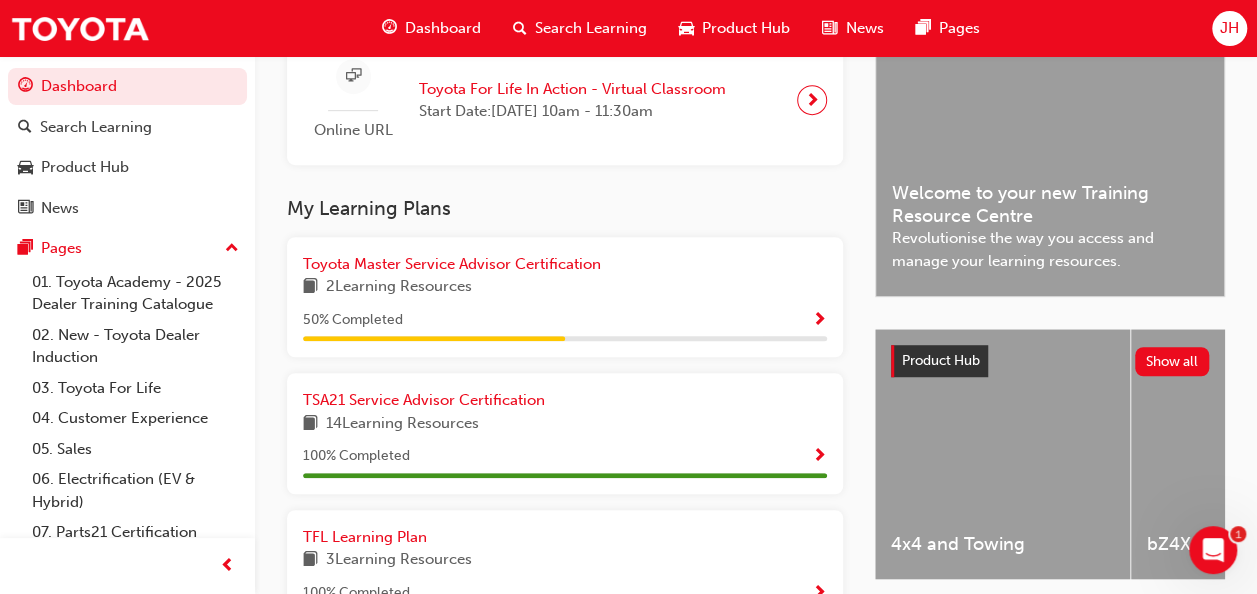 scroll, scrollTop: 509, scrollLeft: 0, axis: vertical 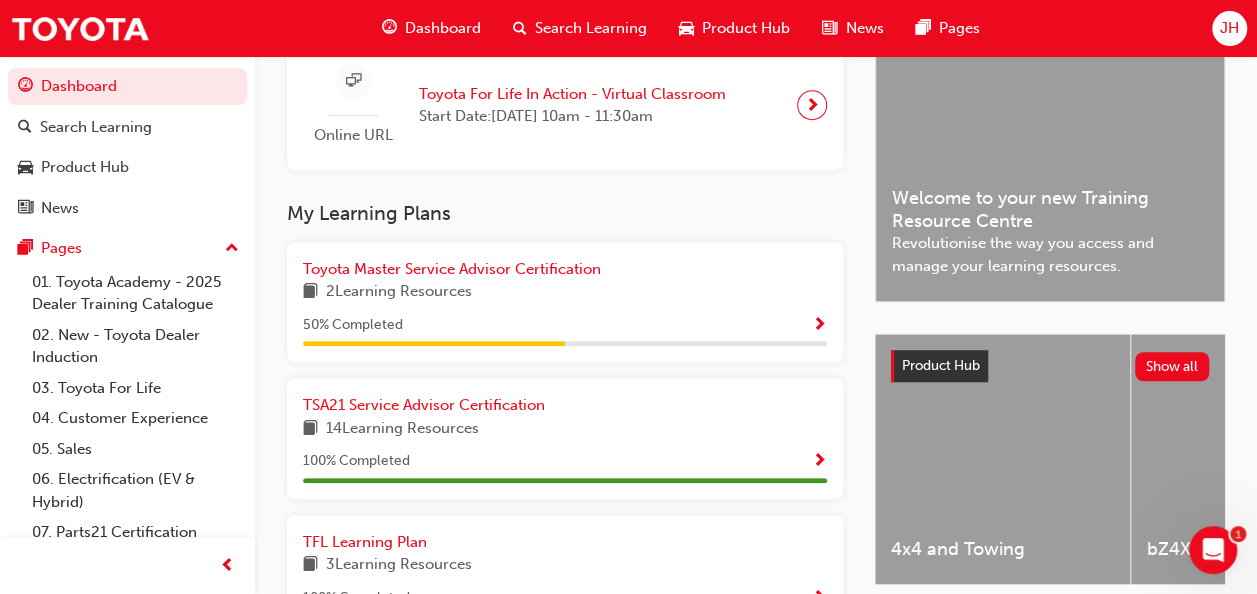 click on "2  Learning Resources" at bounding box center [565, 292] 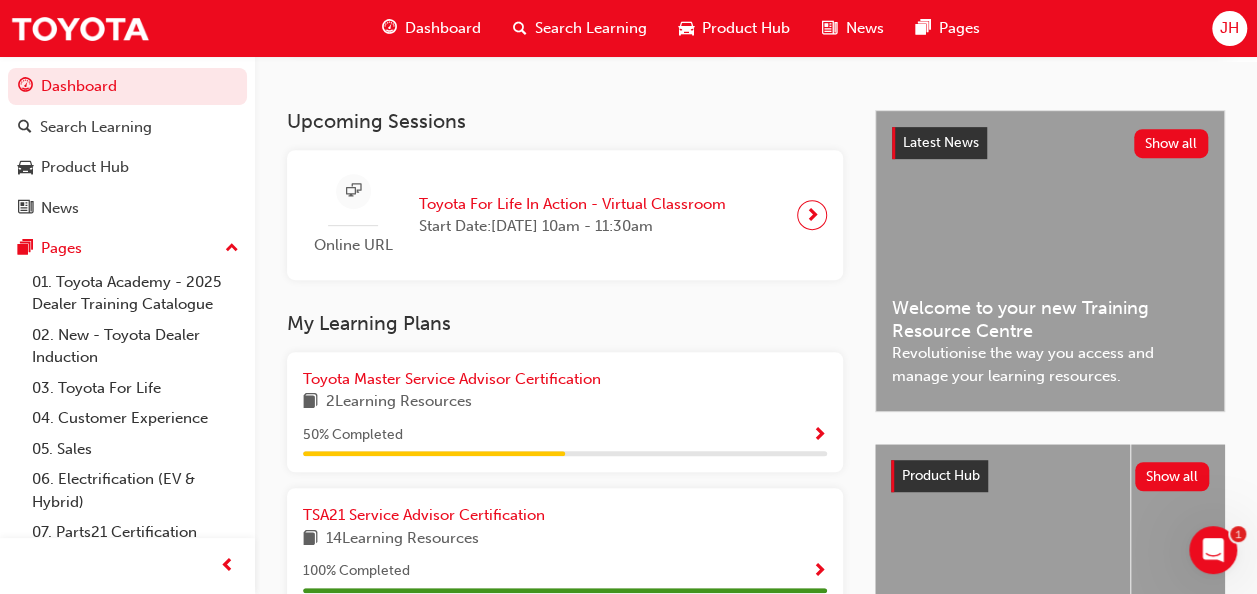 scroll, scrollTop: 0, scrollLeft: 0, axis: both 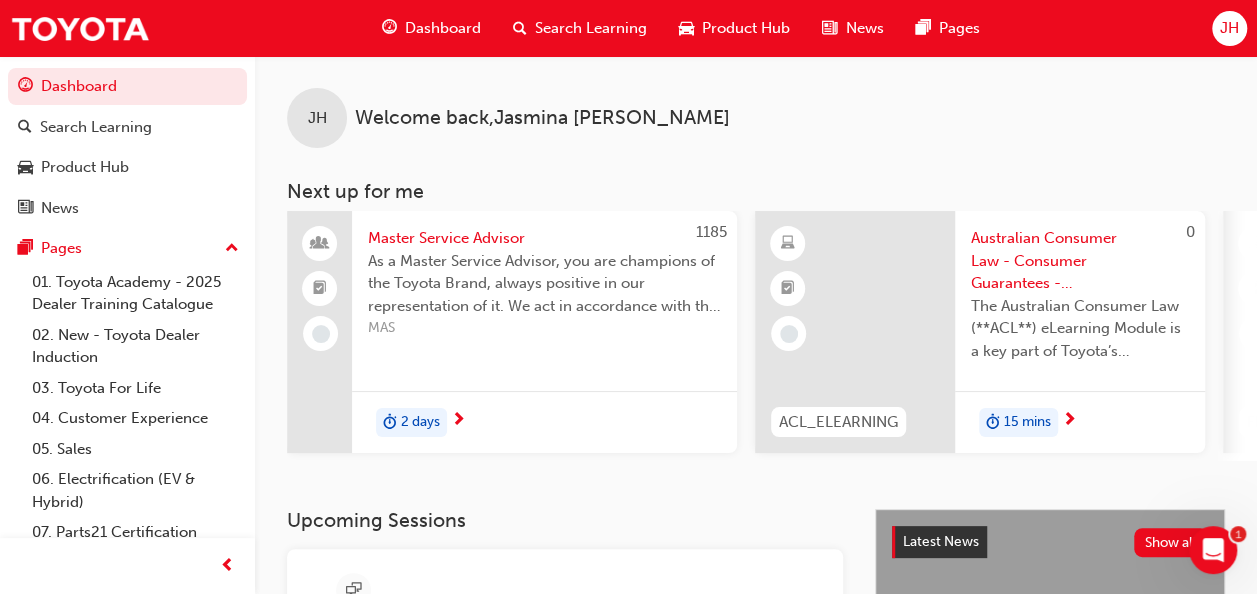click at bounding box center [458, 421] 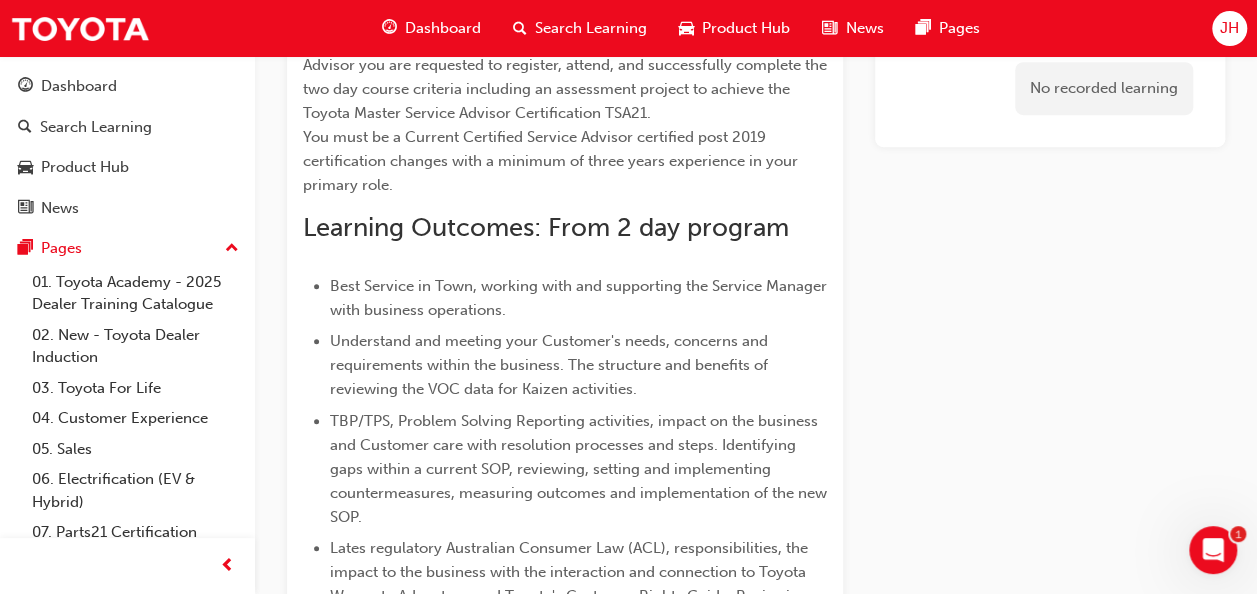 scroll, scrollTop: 0, scrollLeft: 0, axis: both 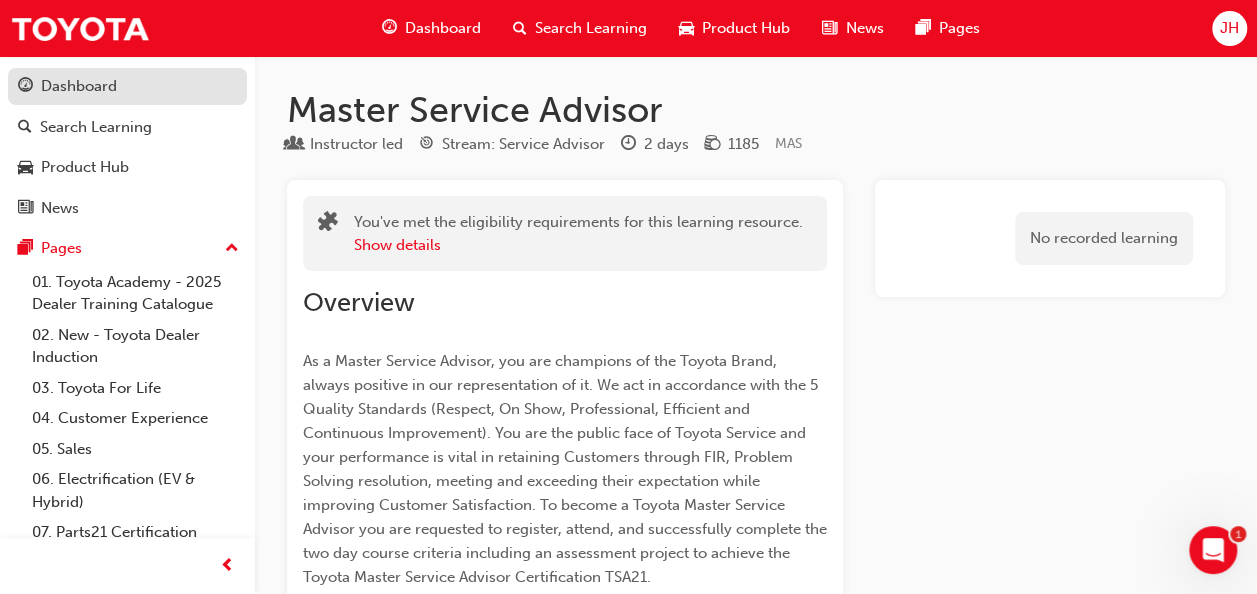 click on "Dashboard" at bounding box center [79, 86] 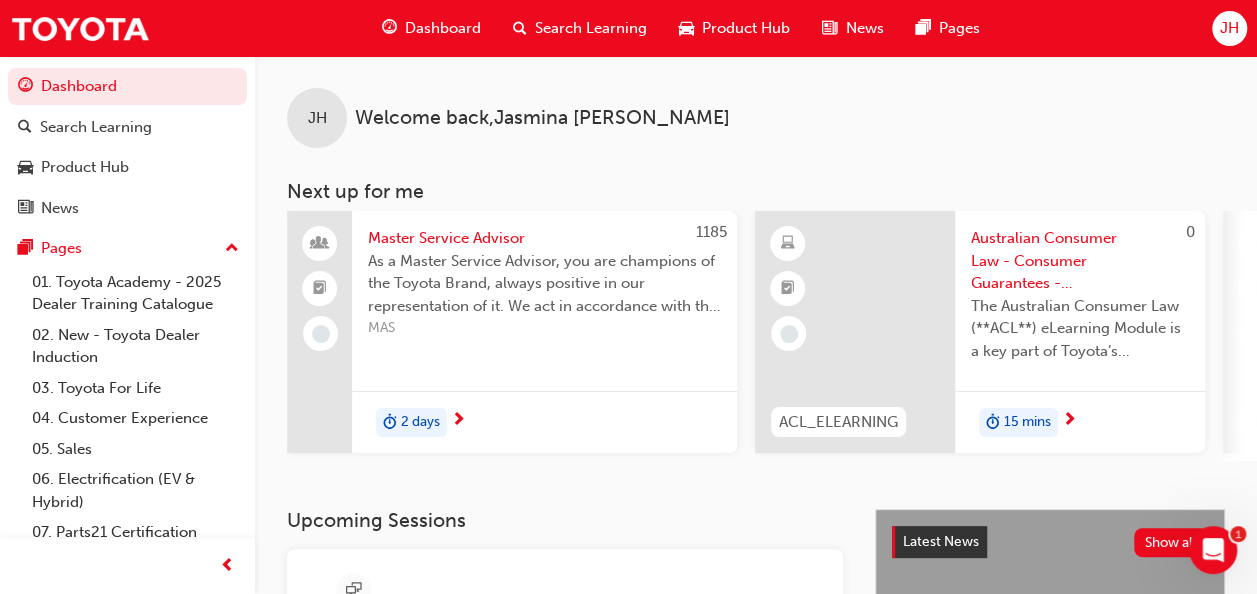 click on "Australian Consumer Law - Consumer Guarantees - eLearning module" at bounding box center (1080, 261) 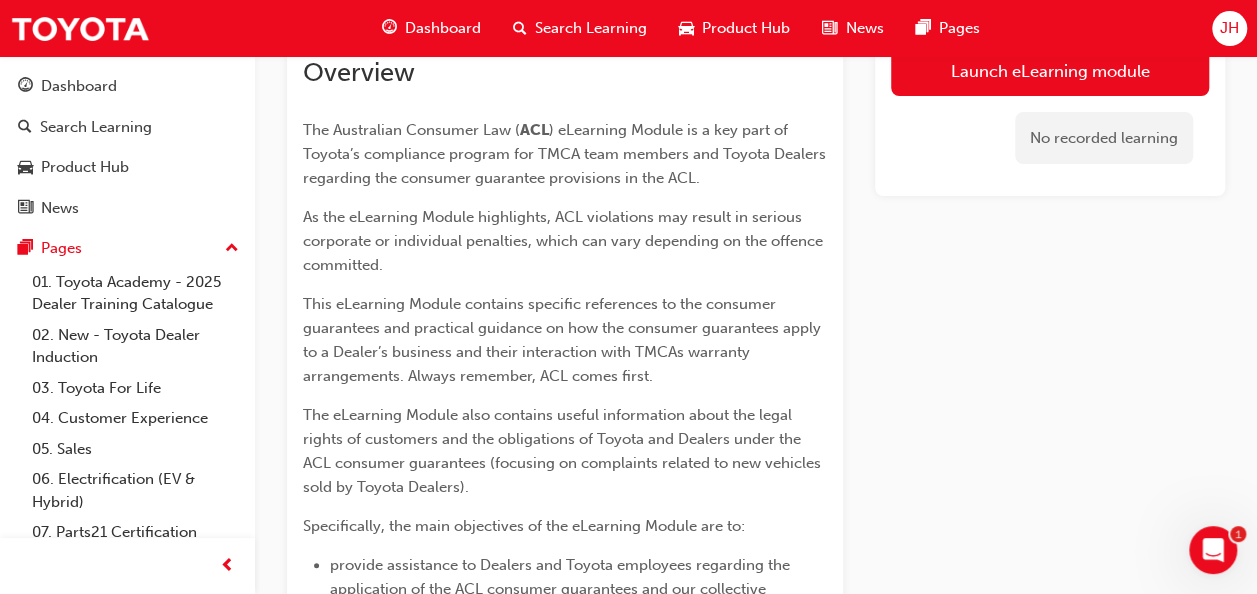 scroll, scrollTop: 0, scrollLeft: 0, axis: both 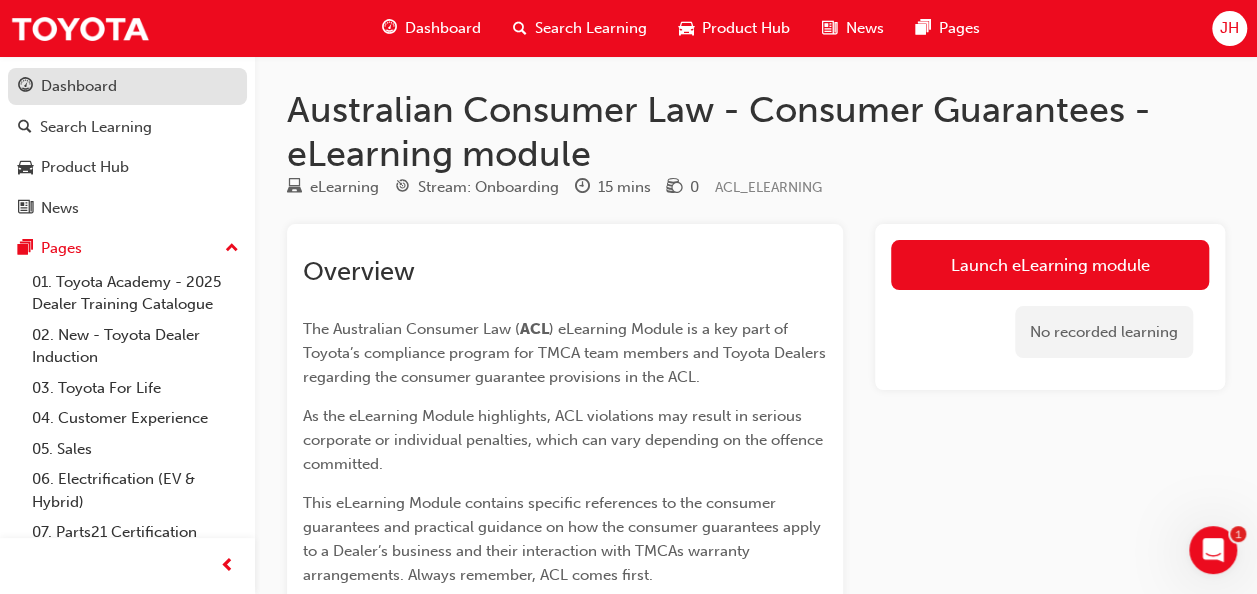 click on "Dashboard" at bounding box center (127, 86) 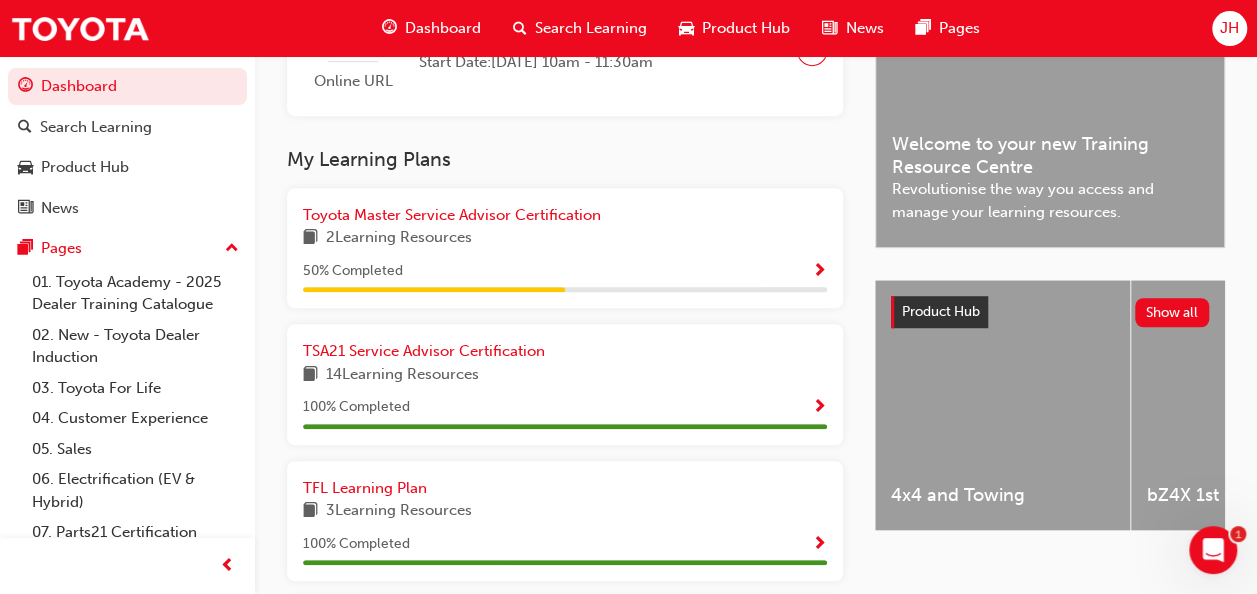 scroll, scrollTop: 569, scrollLeft: 0, axis: vertical 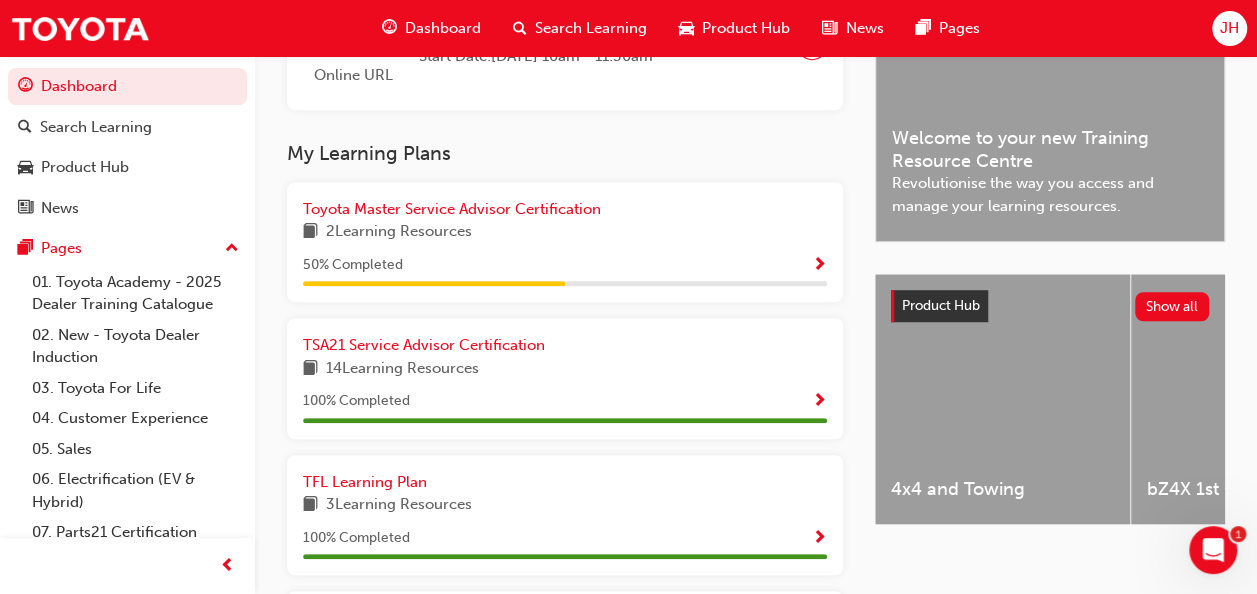click on "2  Learning Resources" at bounding box center [565, 232] 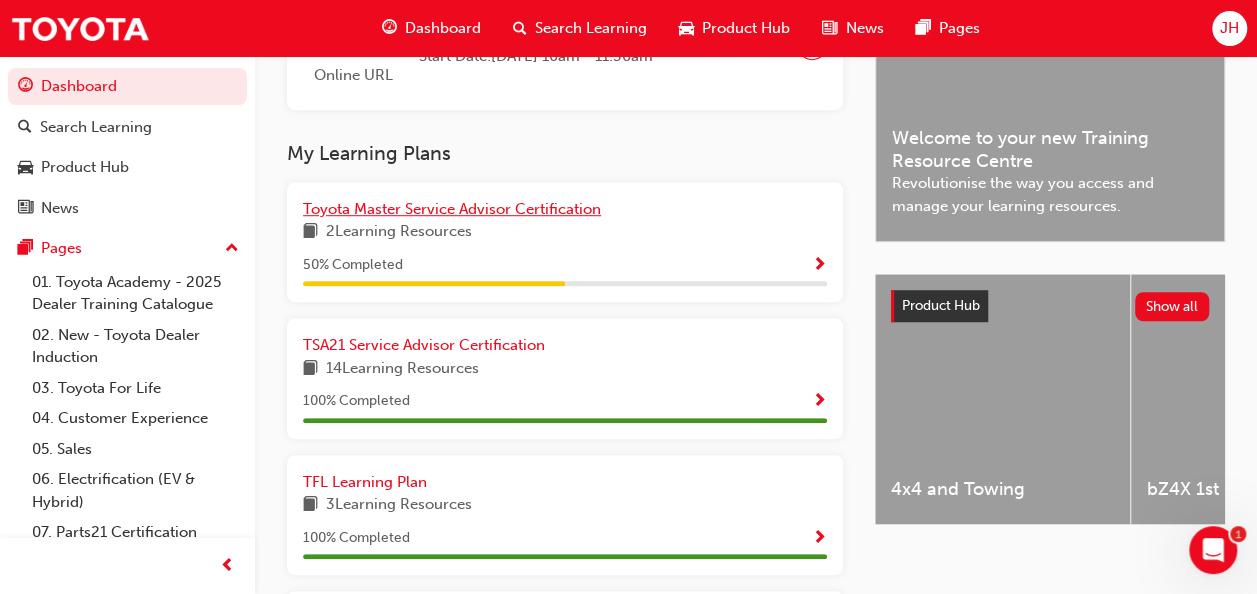 click on "Toyota Master Service Advisor Certification" at bounding box center [452, 209] 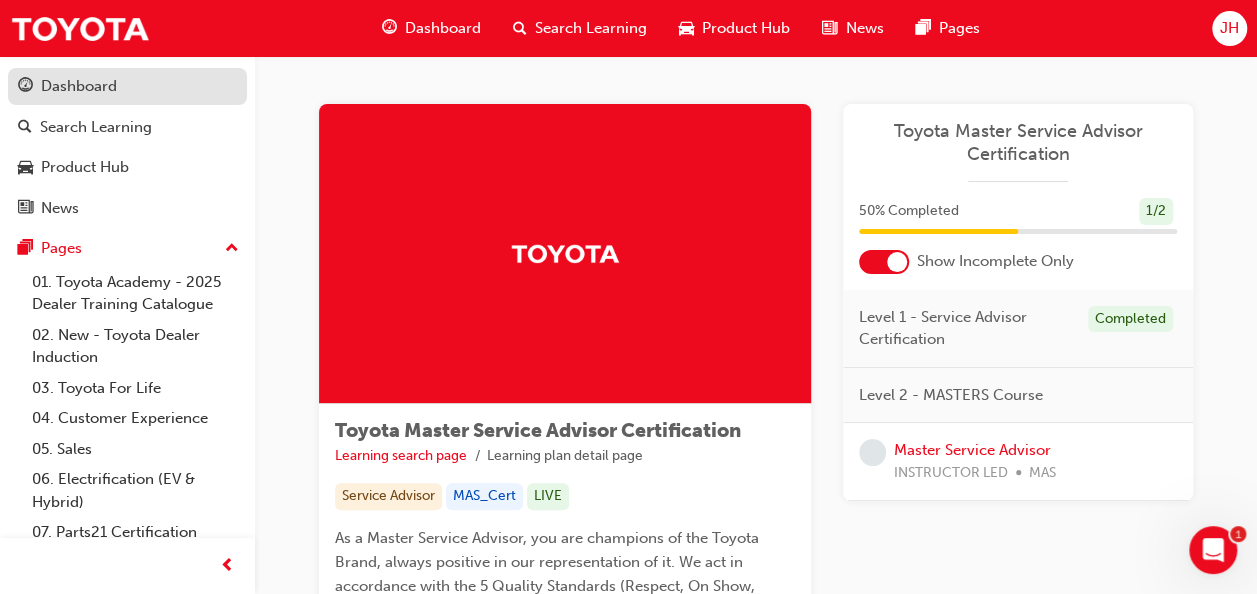 click on "Dashboard" at bounding box center (79, 86) 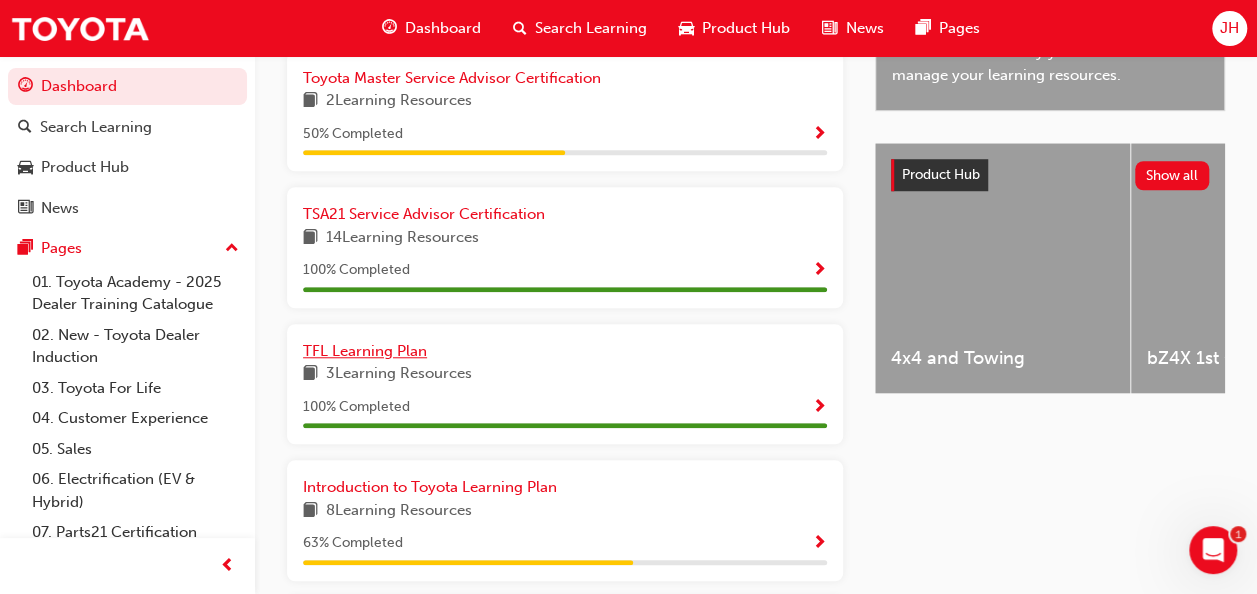 scroll, scrollTop: 696, scrollLeft: 0, axis: vertical 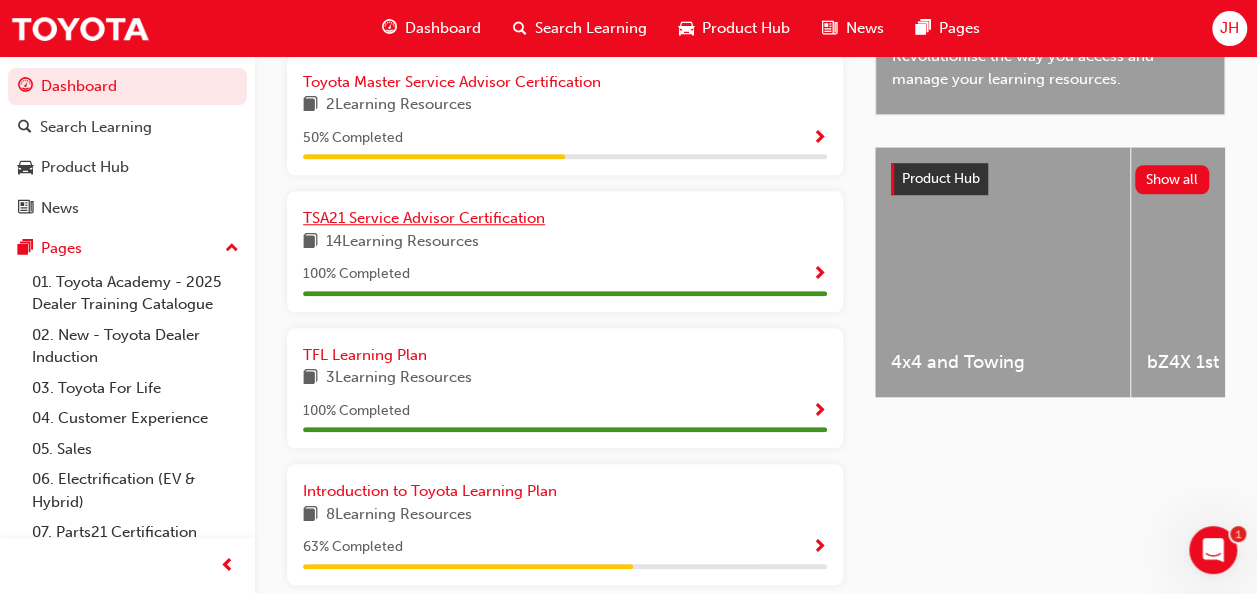 click on "TSA21 Service Advisor Certification" at bounding box center (565, 218) 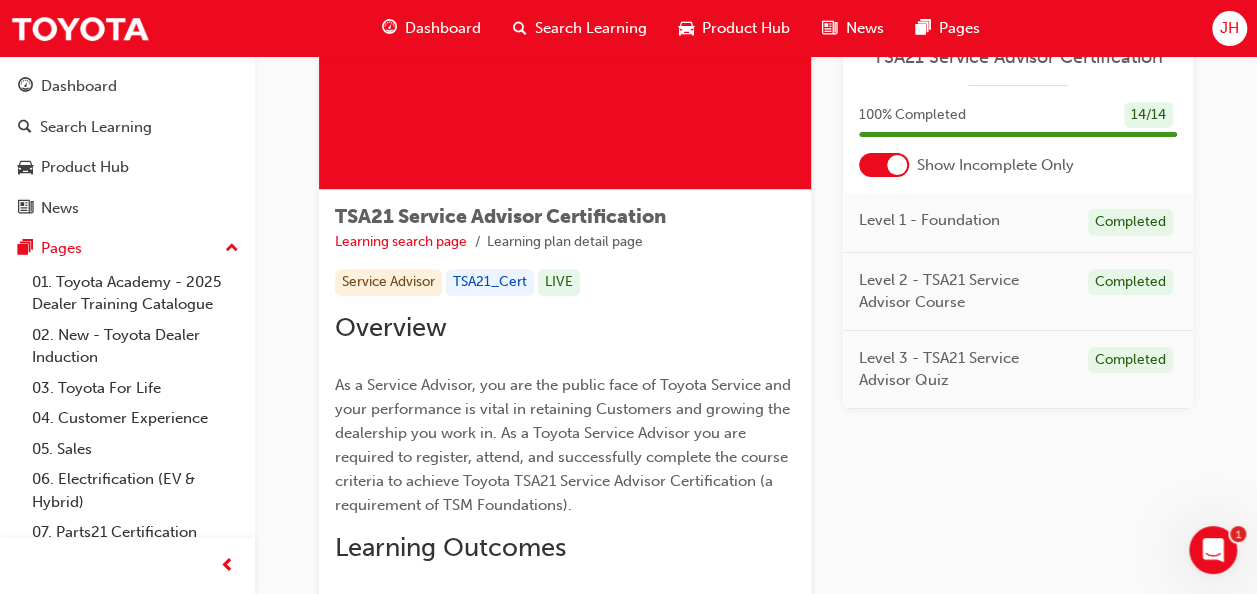 scroll, scrollTop: 0, scrollLeft: 0, axis: both 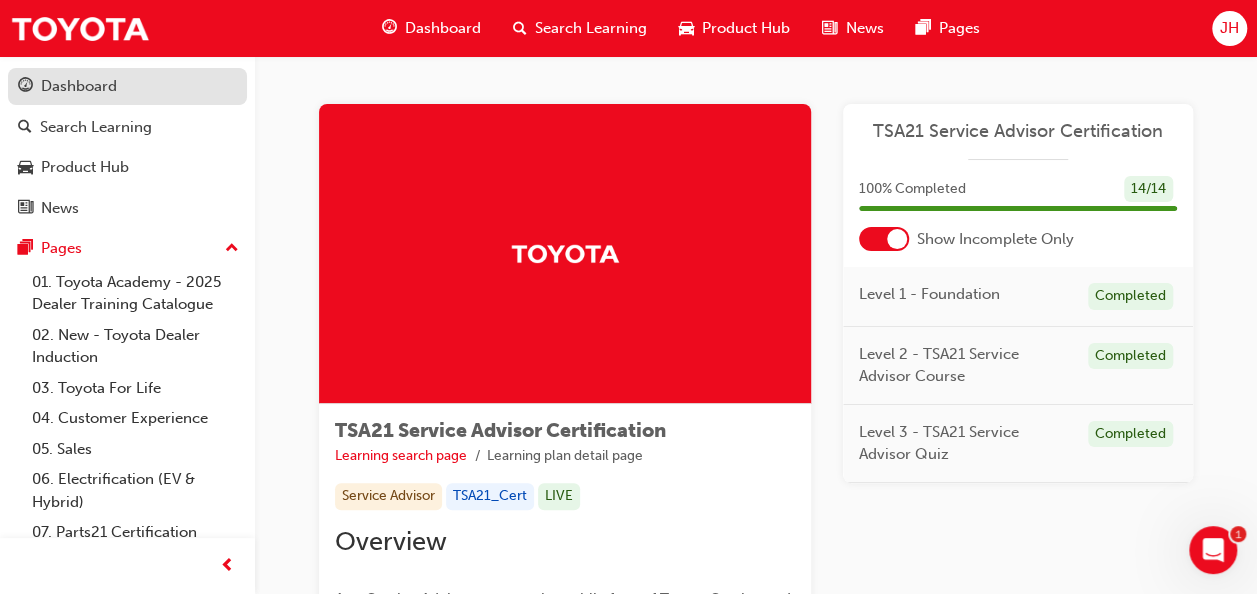 click on "Dashboard" at bounding box center [79, 86] 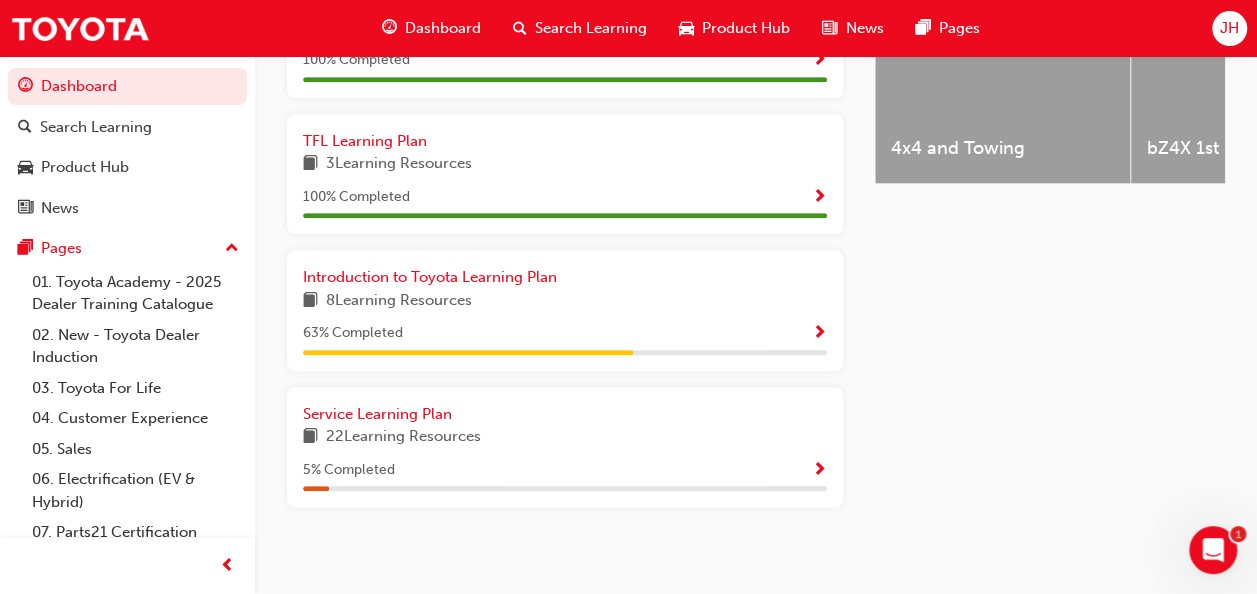 scroll, scrollTop: 927, scrollLeft: 0, axis: vertical 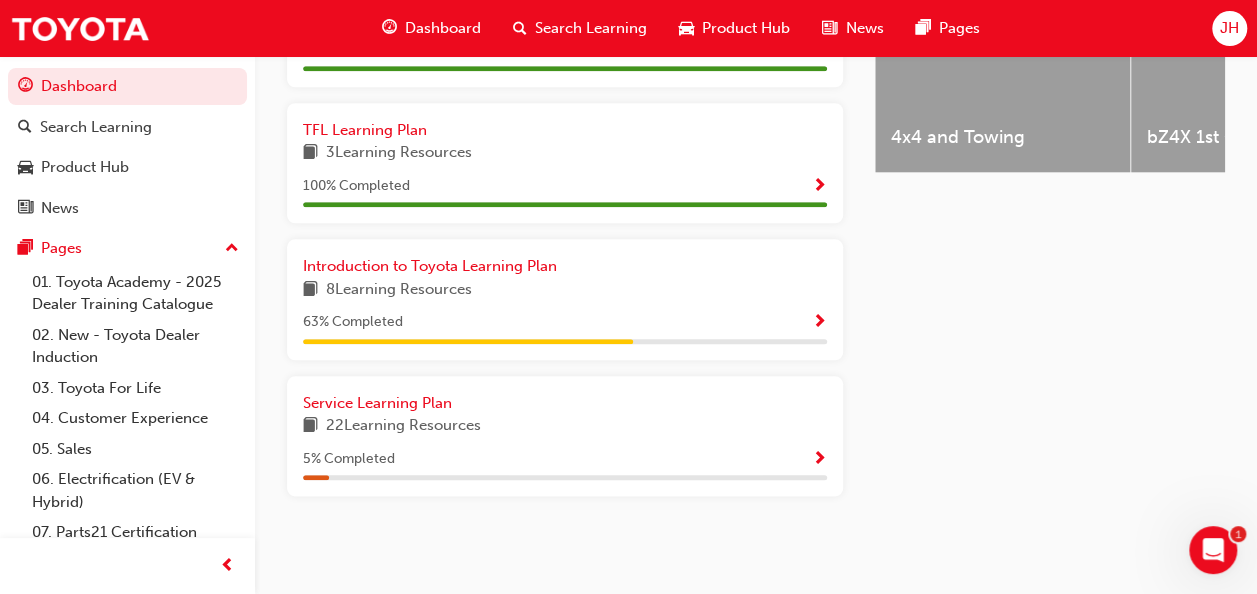 click on "8  Learning Resources" at bounding box center [565, 290] 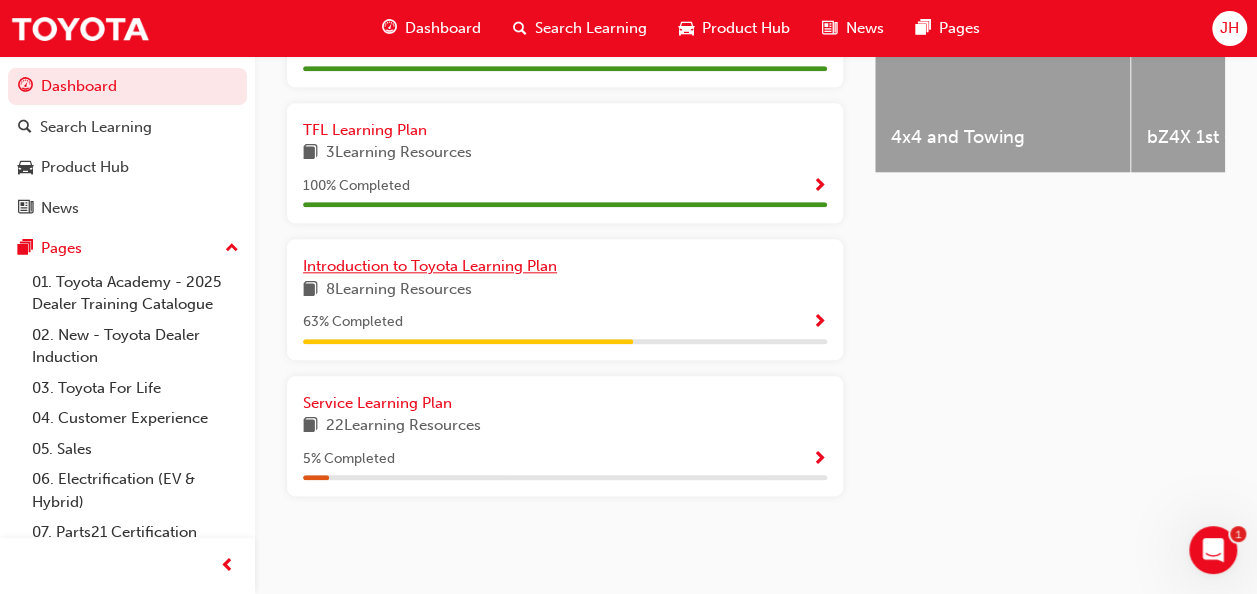 click on "Introduction to Toyota Learning Plan" at bounding box center (430, 266) 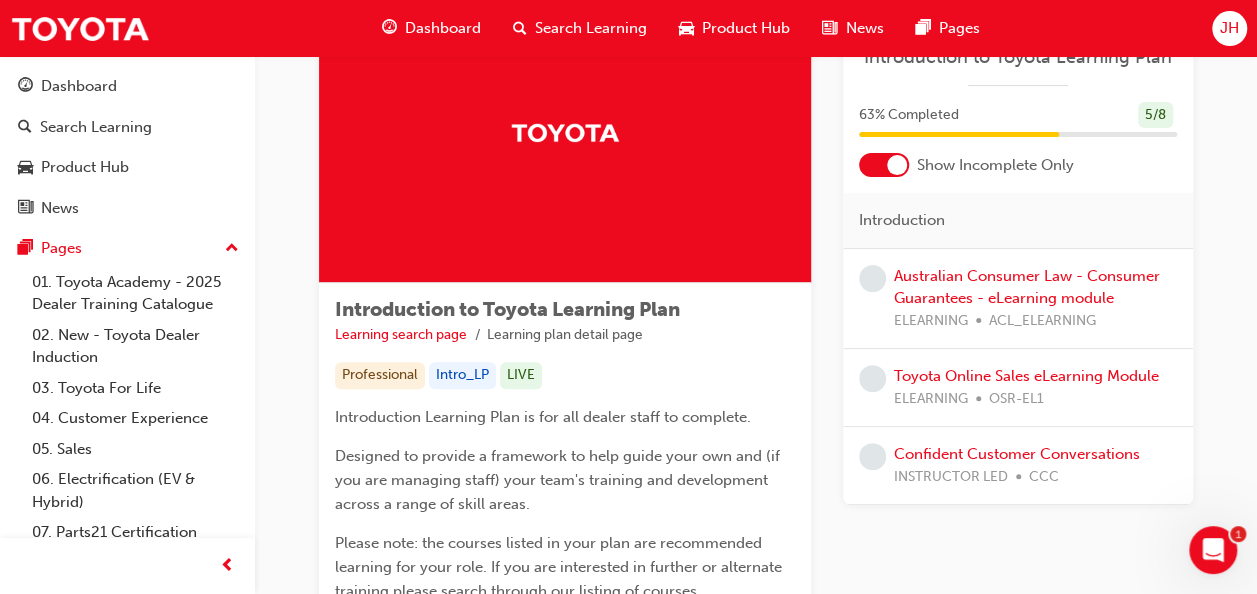scroll, scrollTop: 122, scrollLeft: 0, axis: vertical 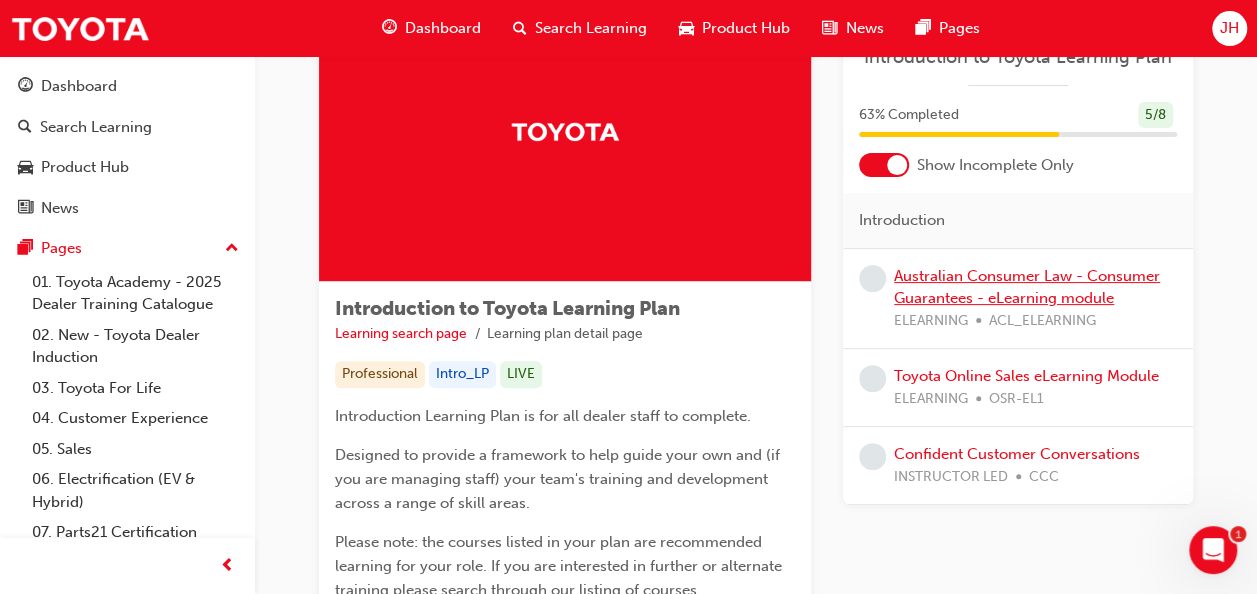 click on "Australian Consumer Law - Consumer Guarantees - eLearning module" at bounding box center (1027, 287) 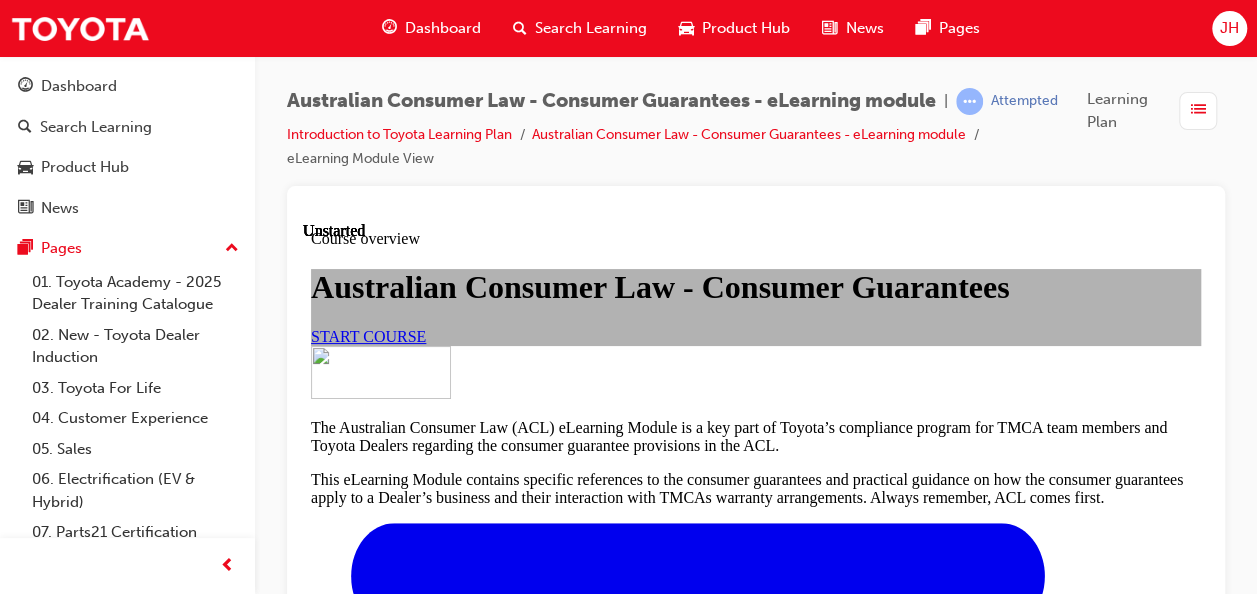 scroll, scrollTop: 0, scrollLeft: 0, axis: both 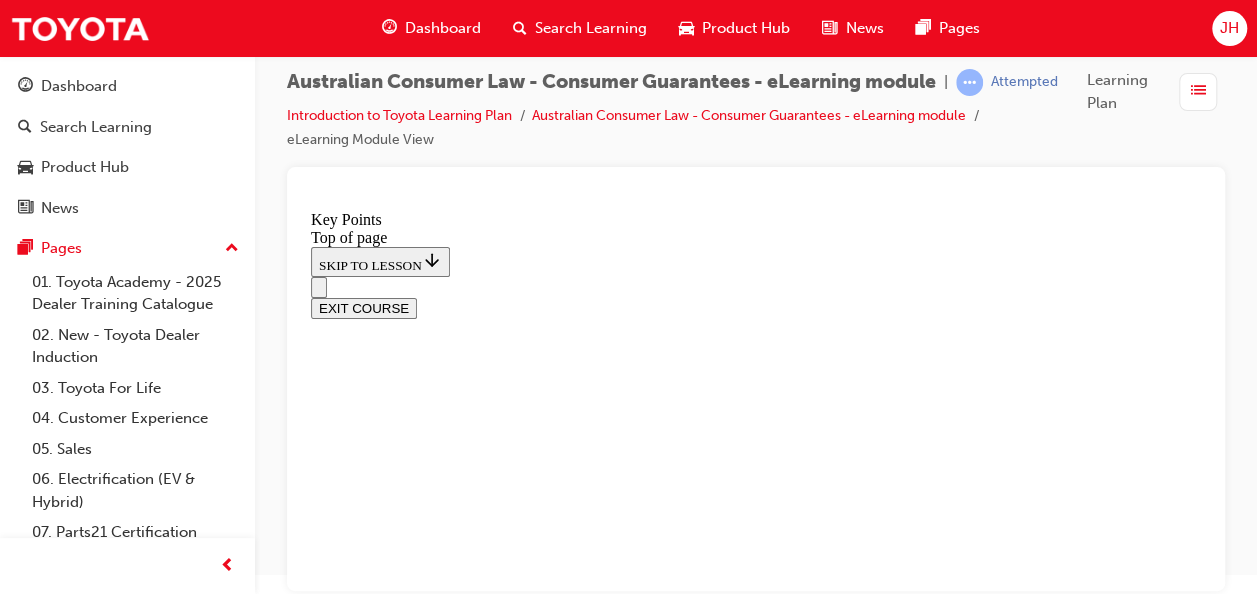 click on "CONTINUE" at bounding box center (353, 10154) 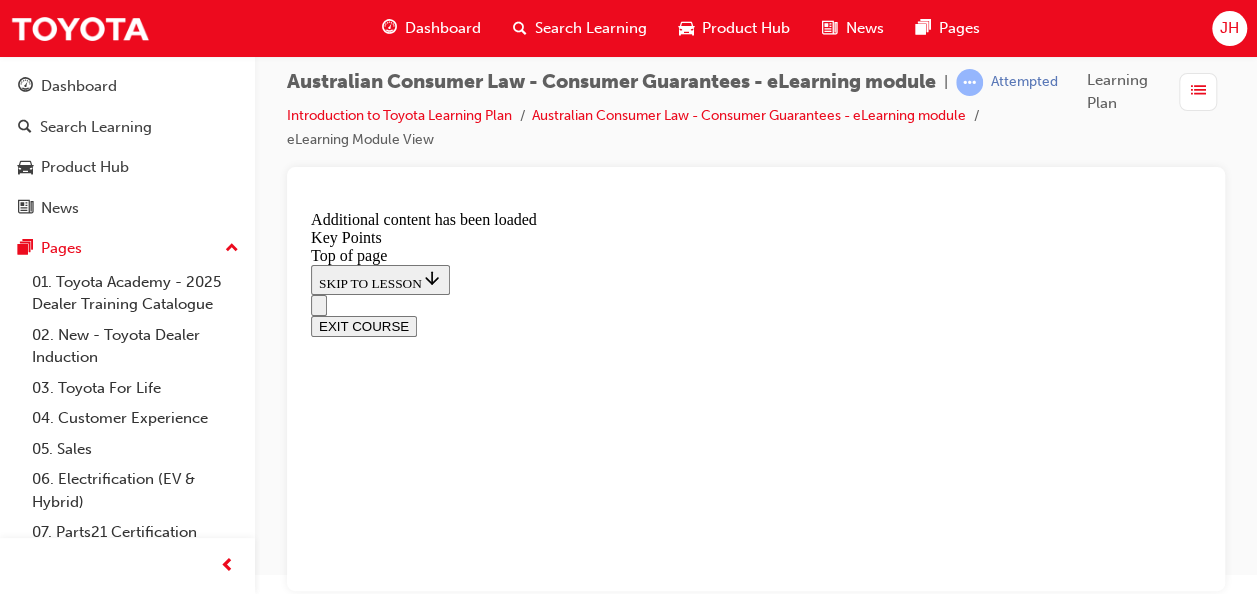 scroll, scrollTop: 2931, scrollLeft: 0, axis: vertical 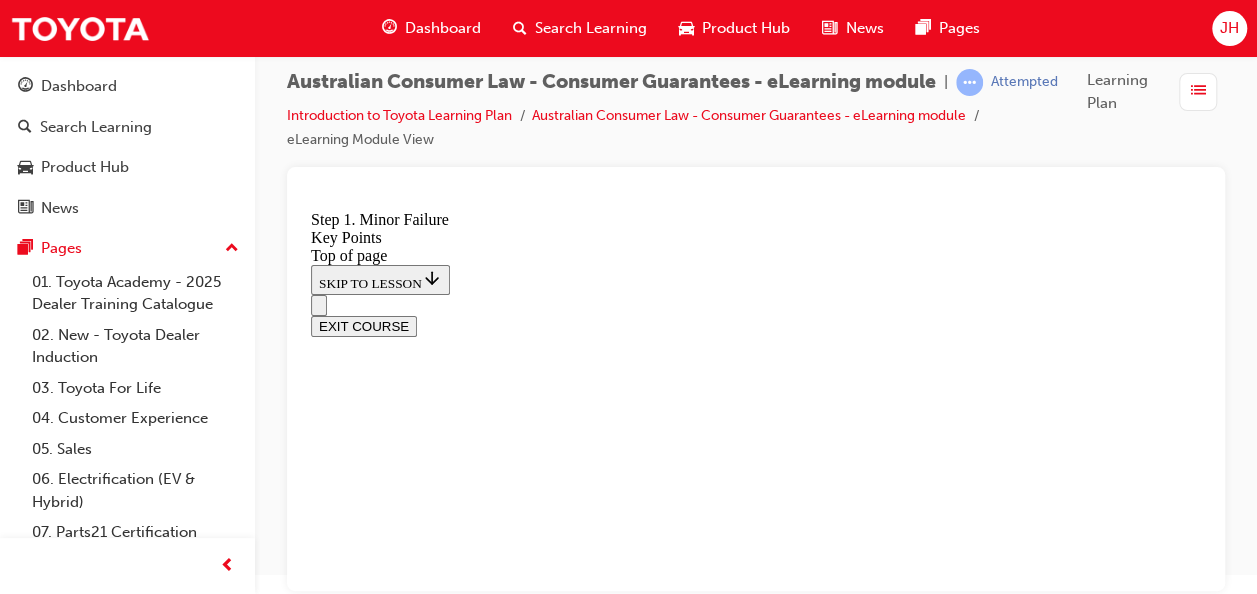 click on "2" at bounding box center [362, 16441] 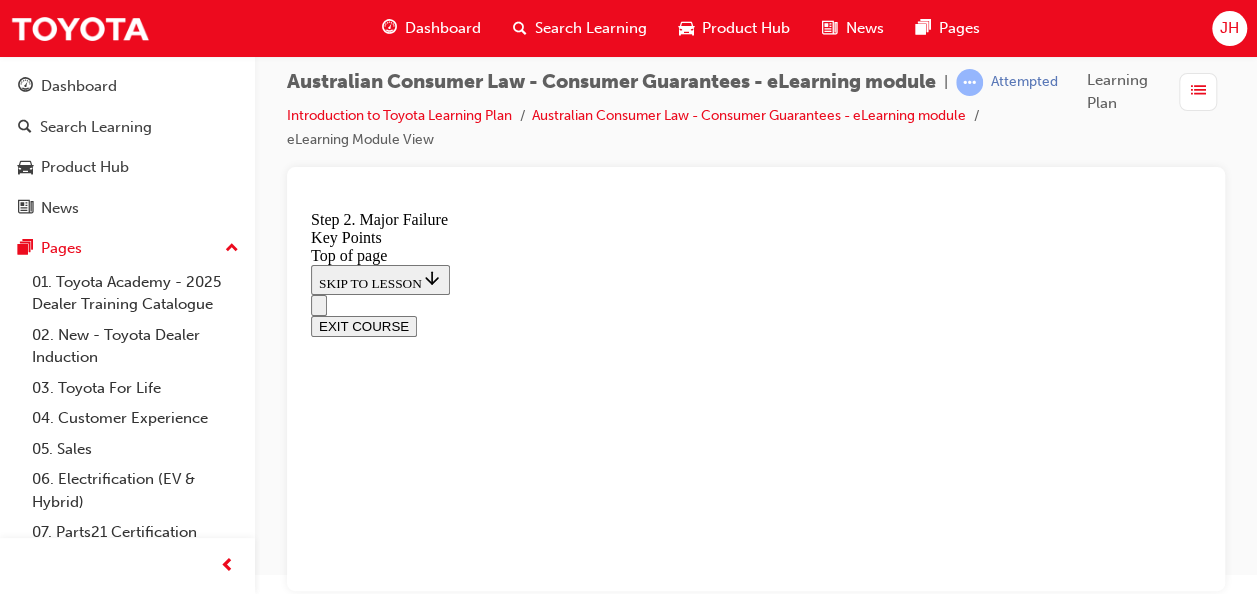 scroll, scrollTop: 3113, scrollLeft: 0, axis: vertical 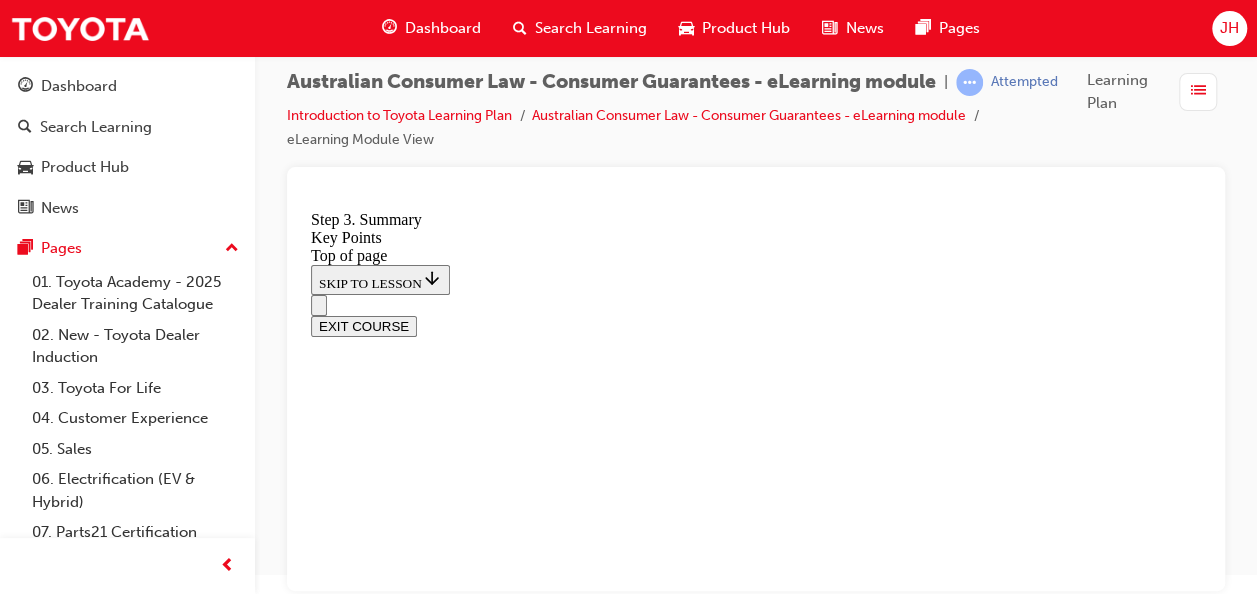 click on "CONTINUE" at bounding box center [353, 16303] 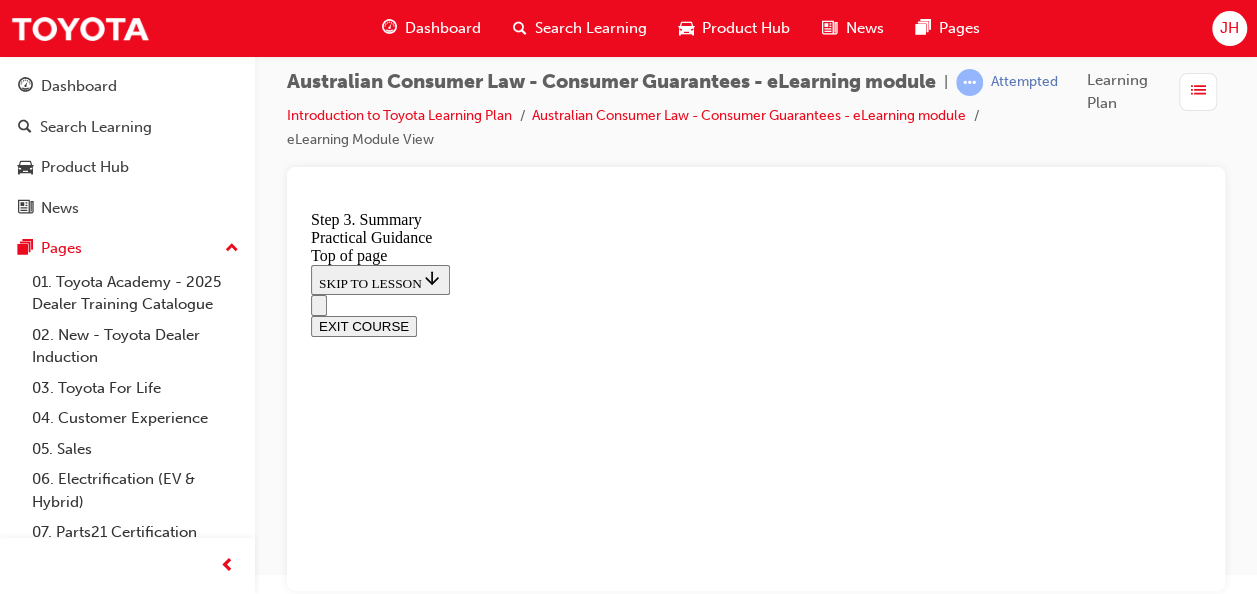 scroll, scrollTop: 0, scrollLeft: 0, axis: both 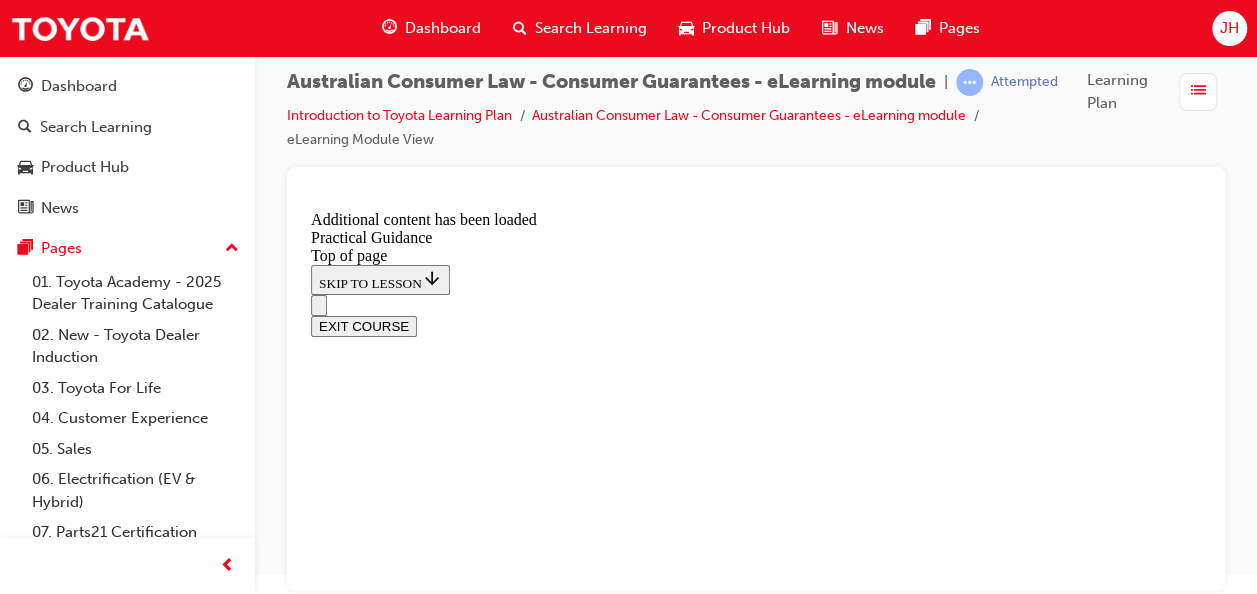 click on "CONTINUE" at bounding box center [353, 16510] 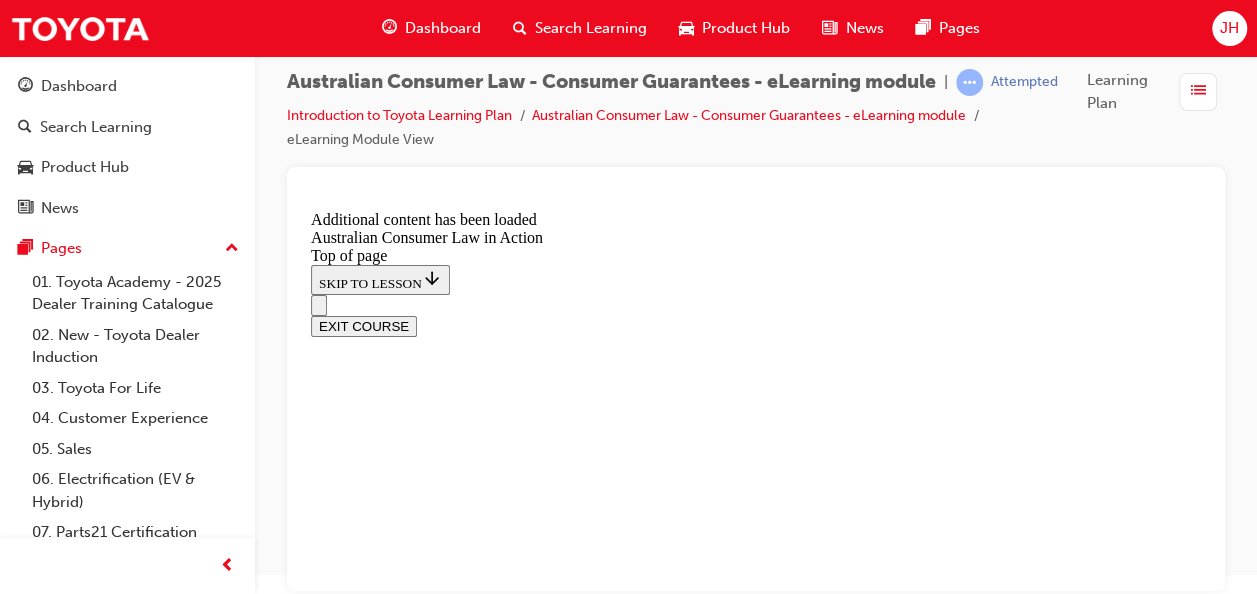 scroll, scrollTop: 0, scrollLeft: 0, axis: both 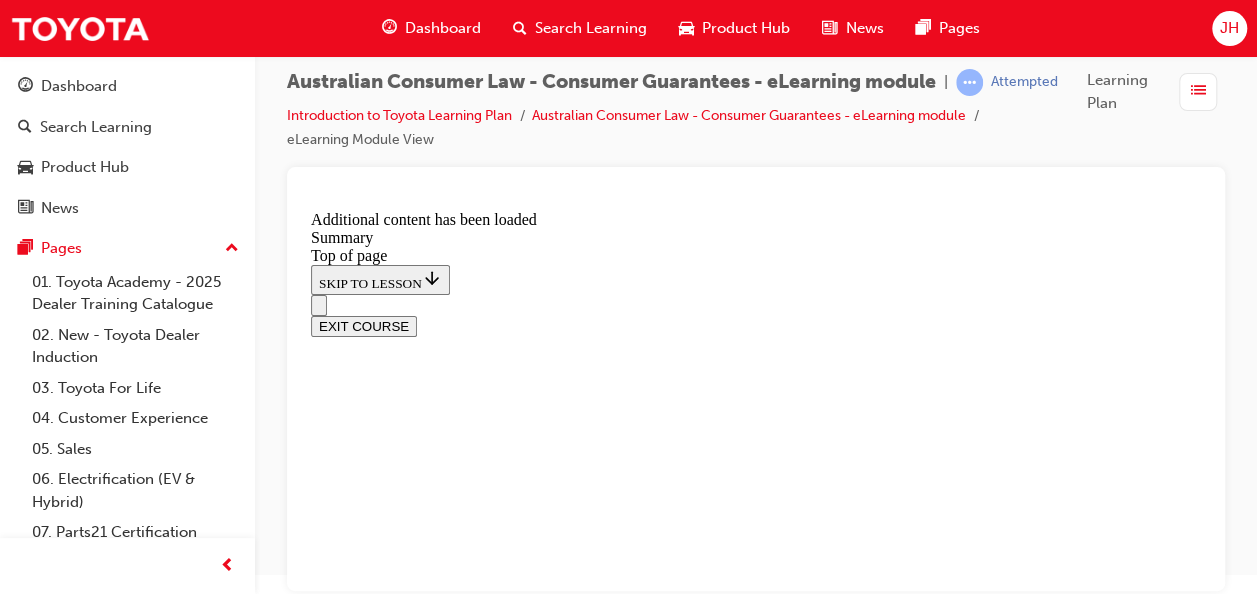 click on "CONTINUE" at bounding box center [353, 10252] 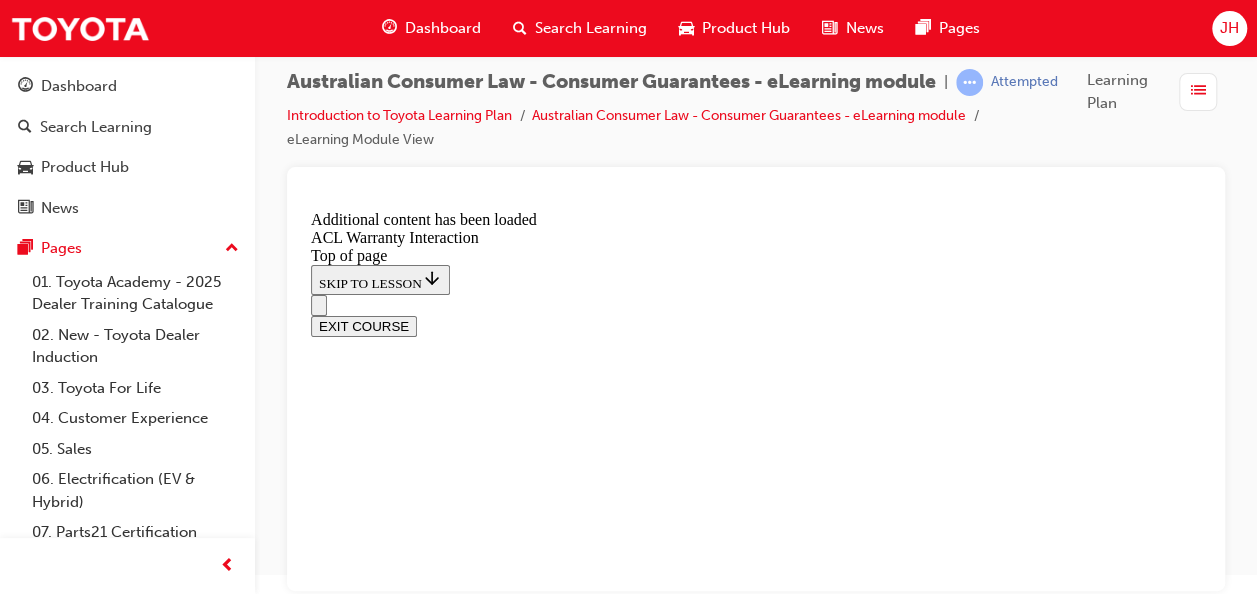 scroll, scrollTop: 0, scrollLeft: 0, axis: both 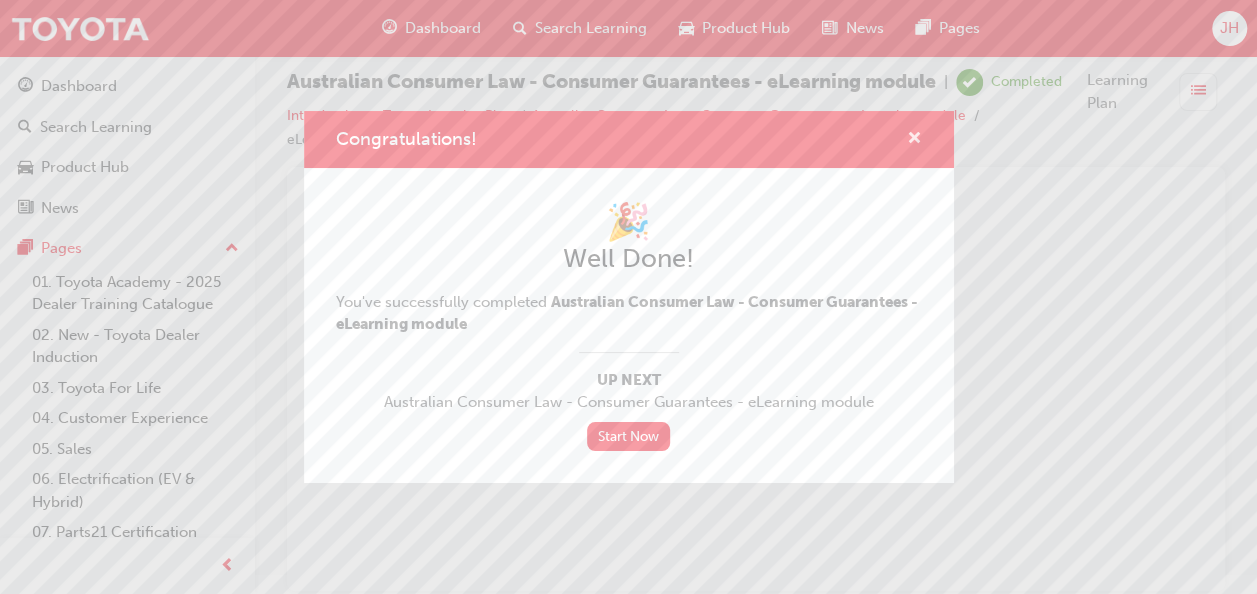 click at bounding box center [914, 140] 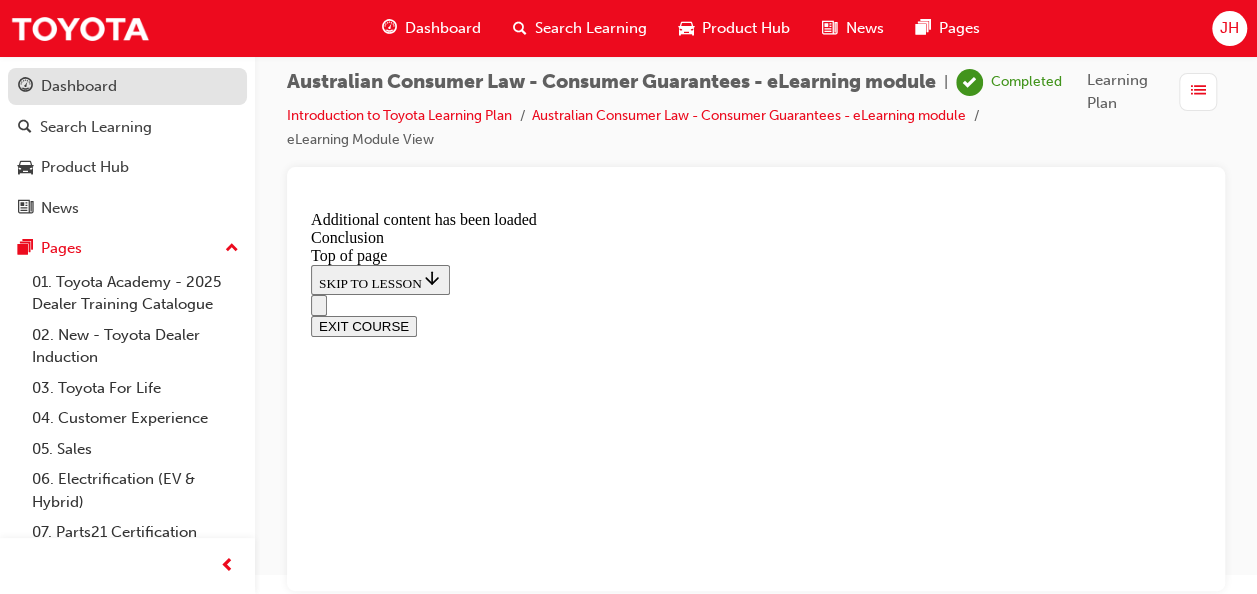 click on "Dashboard" at bounding box center [127, 86] 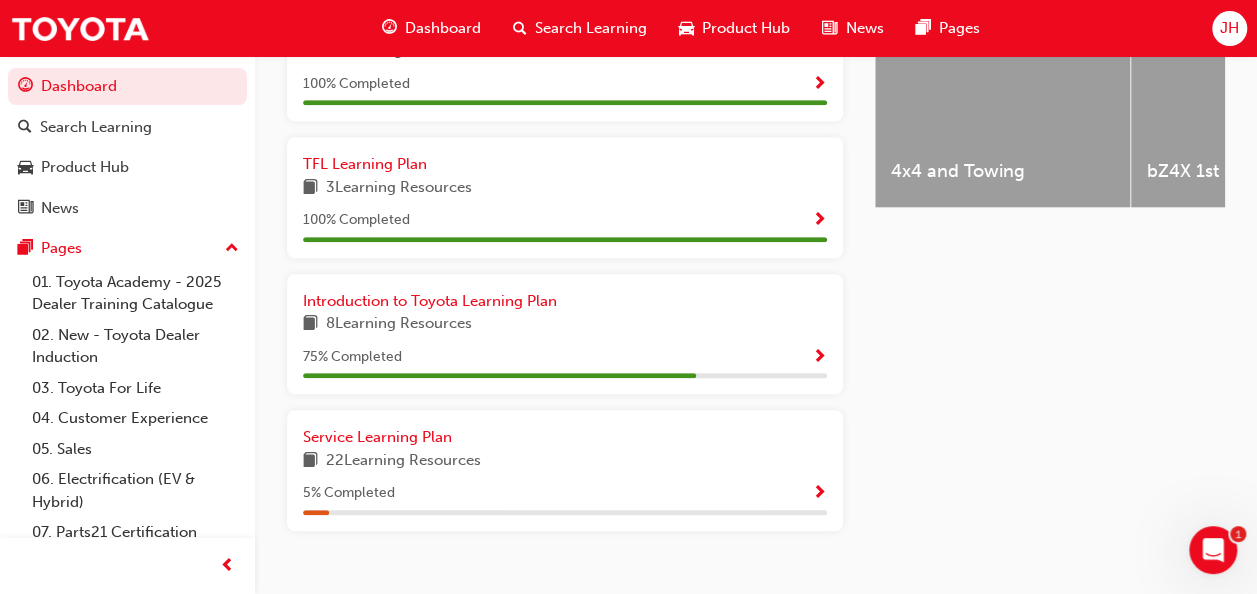 scroll, scrollTop: 865, scrollLeft: 0, axis: vertical 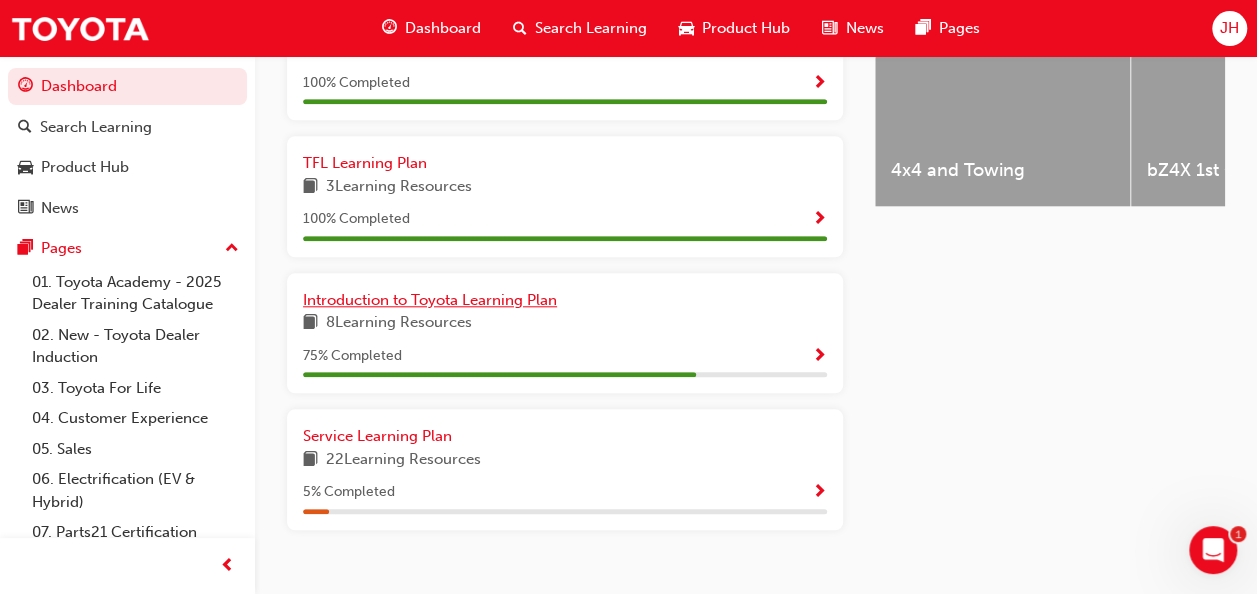 click on "Introduction to Toyota Learning Plan" at bounding box center [565, 300] 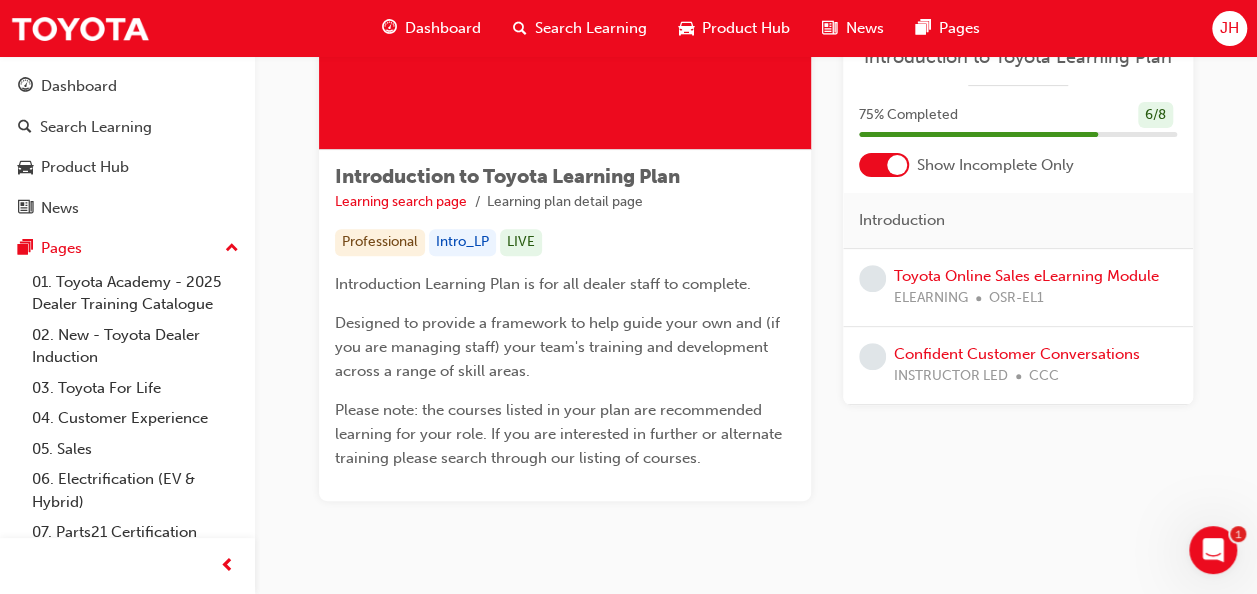 scroll, scrollTop: 306, scrollLeft: 0, axis: vertical 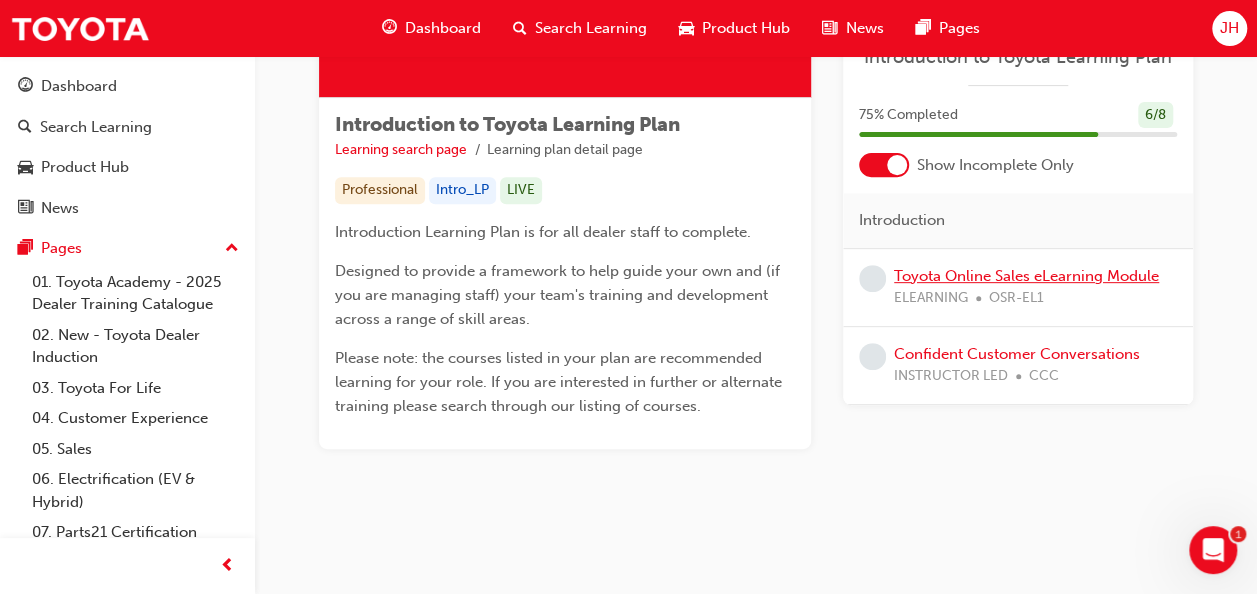 click on "Toyota Online Sales eLearning Module" at bounding box center (1026, 276) 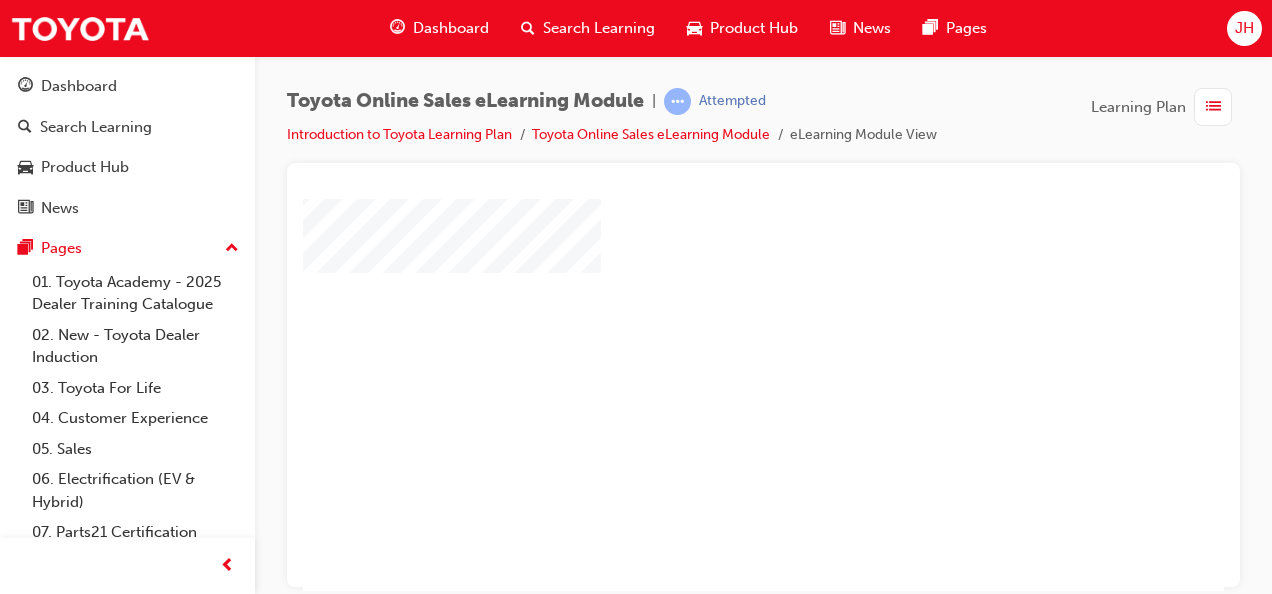 scroll, scrollTop: 75, scrollLeft: 2, axis: both 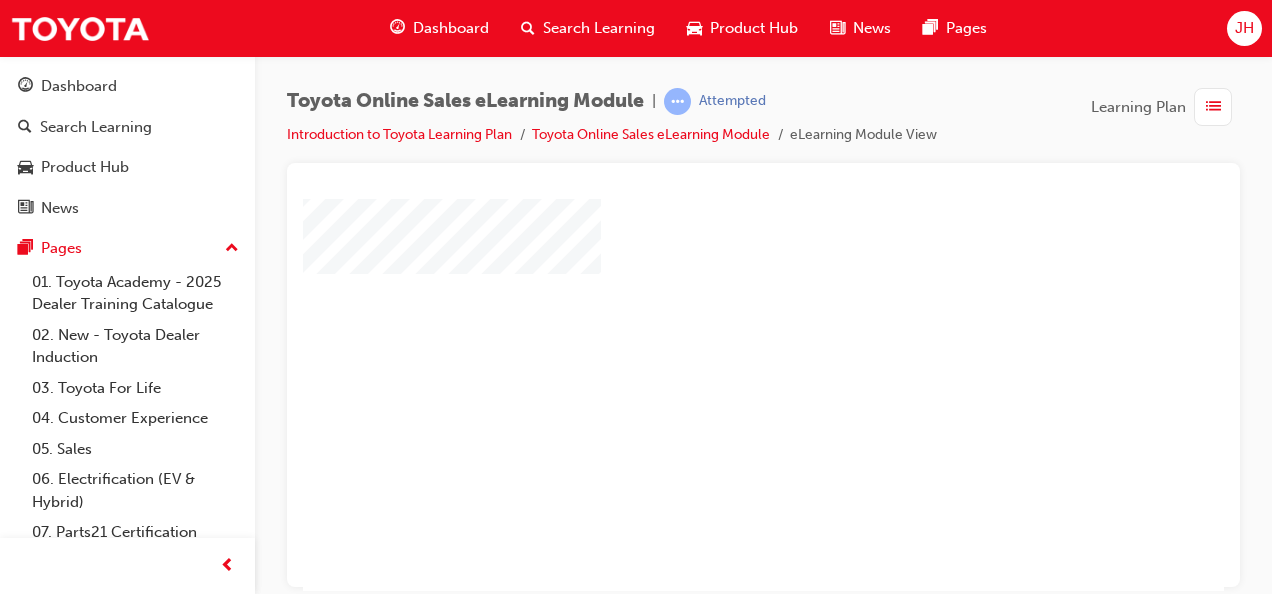 click at bounding box center (704, 261) 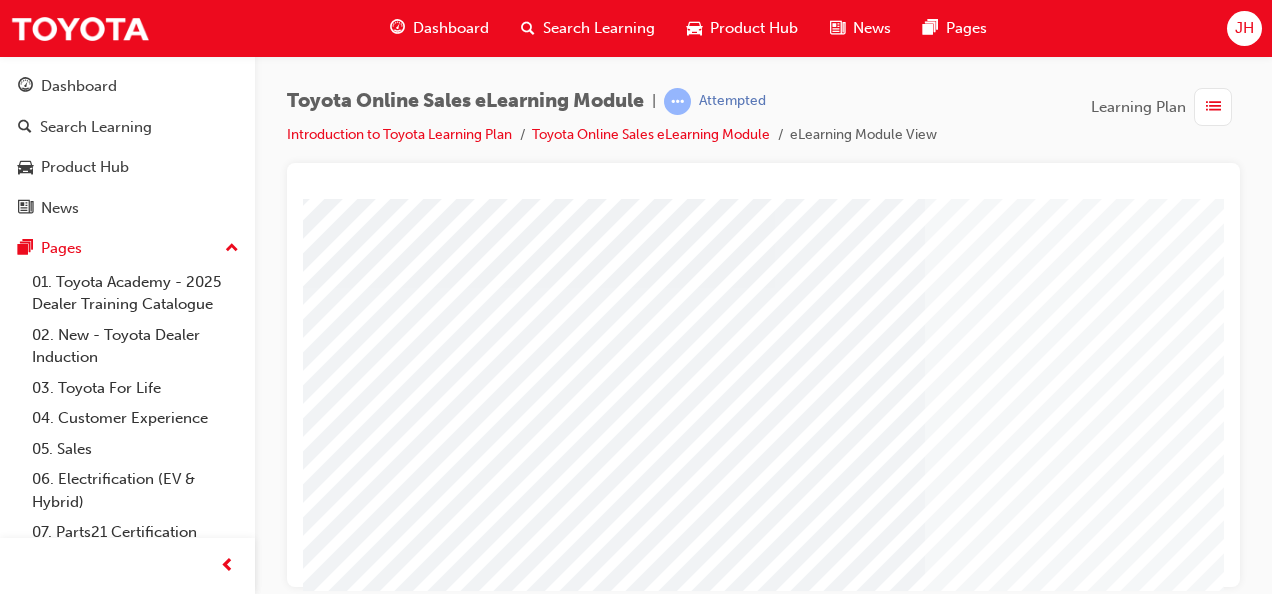 scroll, scrollTop: 278, scrollLeft: 0, axis: vertical 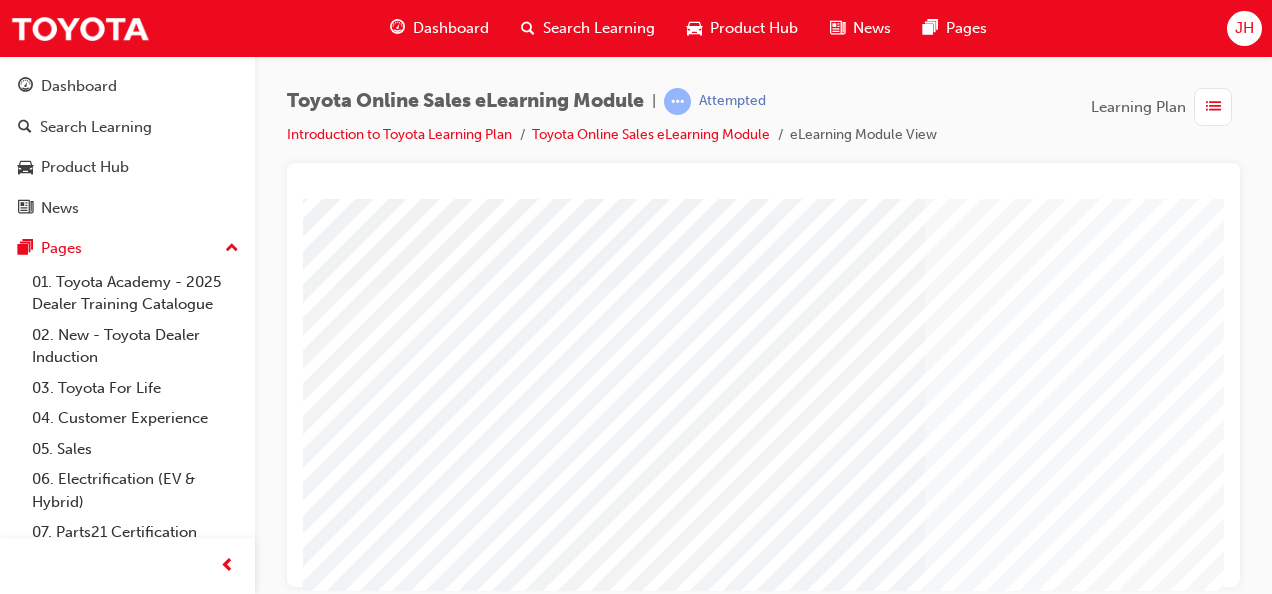 click at bounding box center [366, 2958] 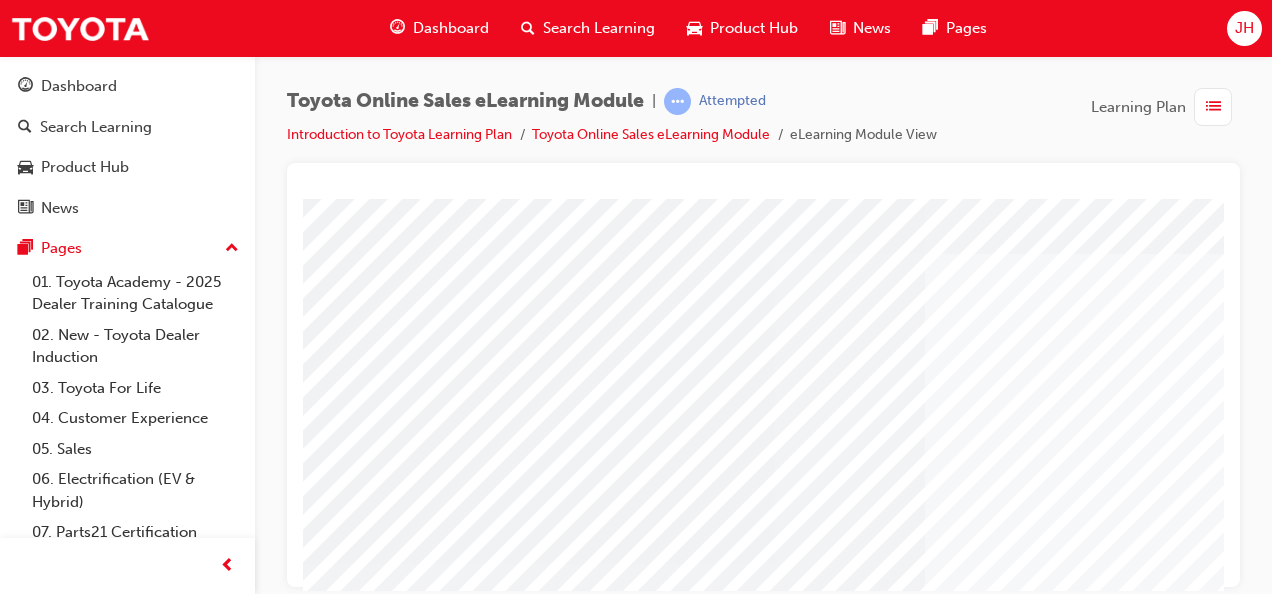 scroll, scrollTop: 373, scrollLeft: 0, axis: vertical 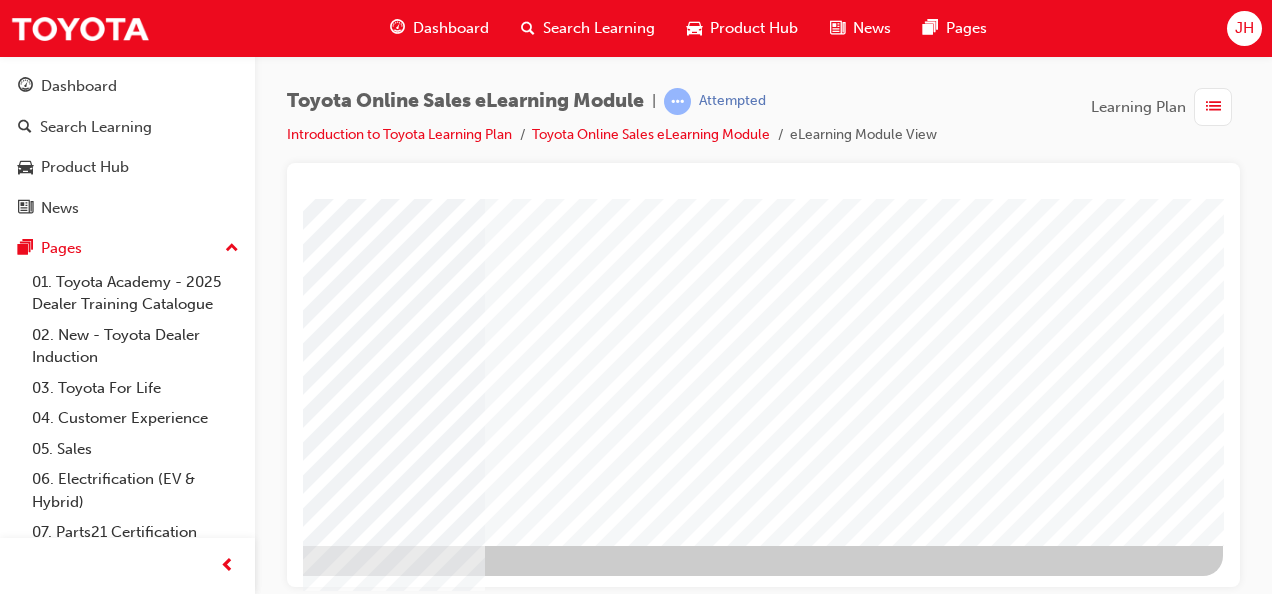 click at bounding box center (-74, 3054) 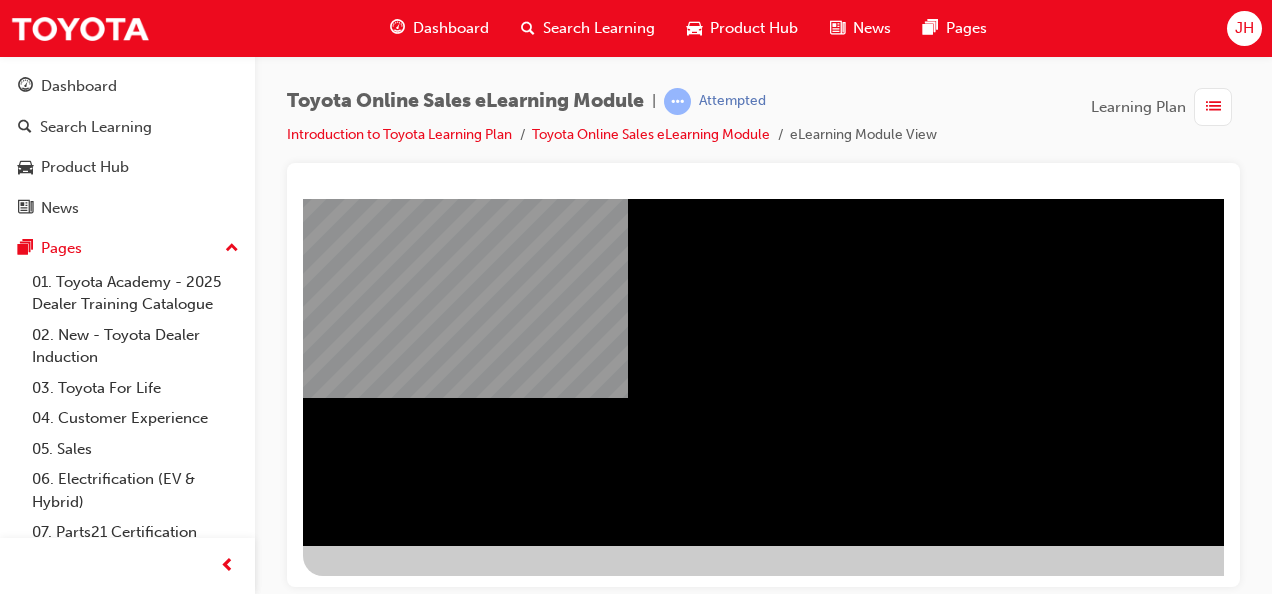 scroll, scrollTop: 0, scrollLeft: 0, axis: both 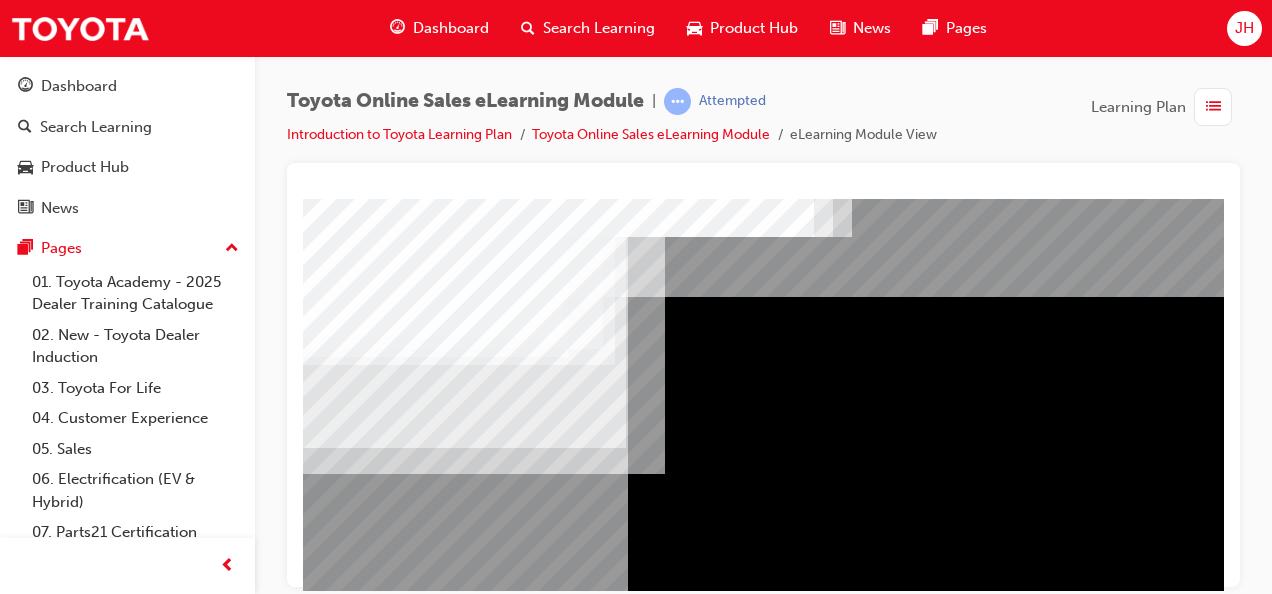 click at bounding box center (366, 1106) 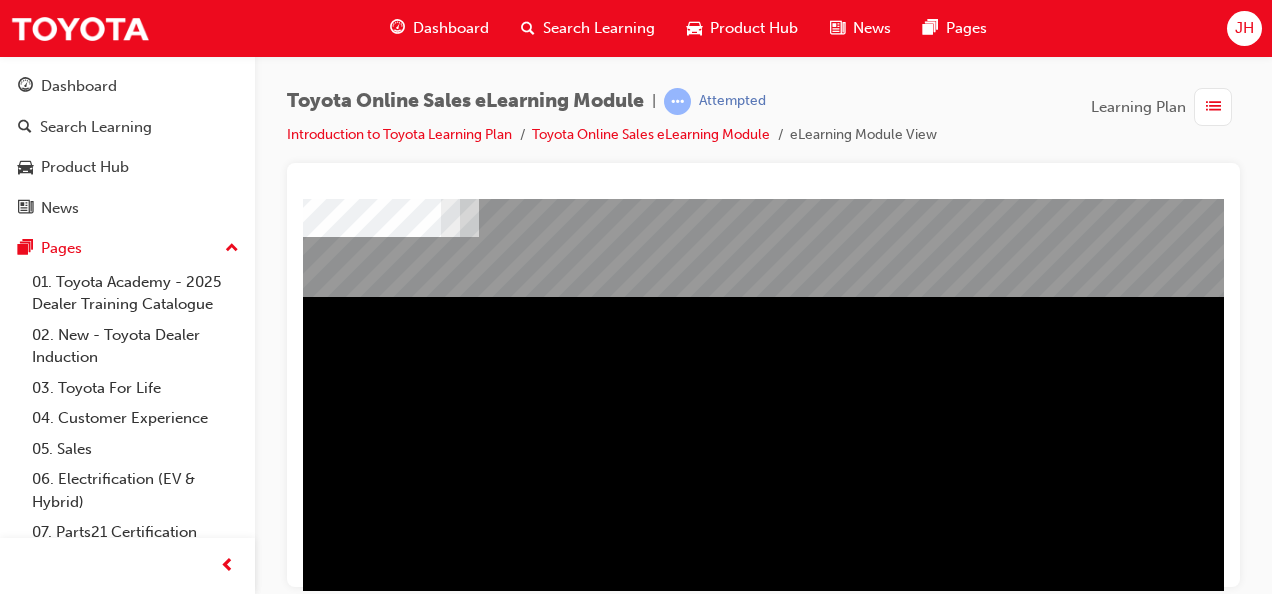 scroll, scrollTop: 0, scrollLeft: 454, axis: horizontal 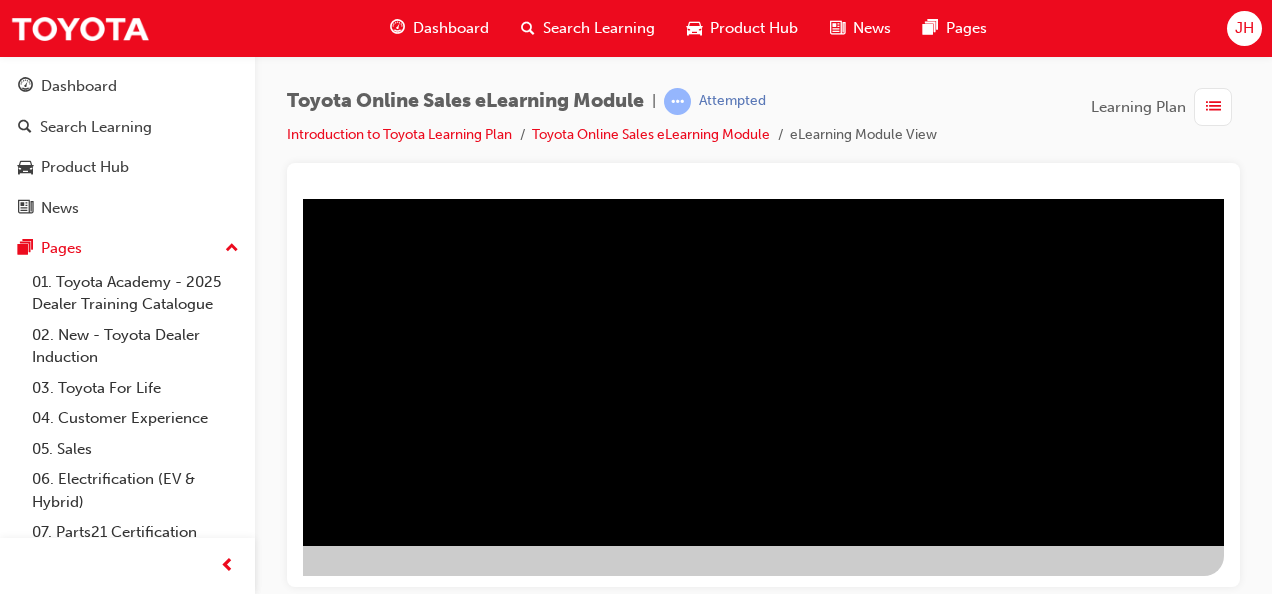 click at bounding box center [-73, 2245] 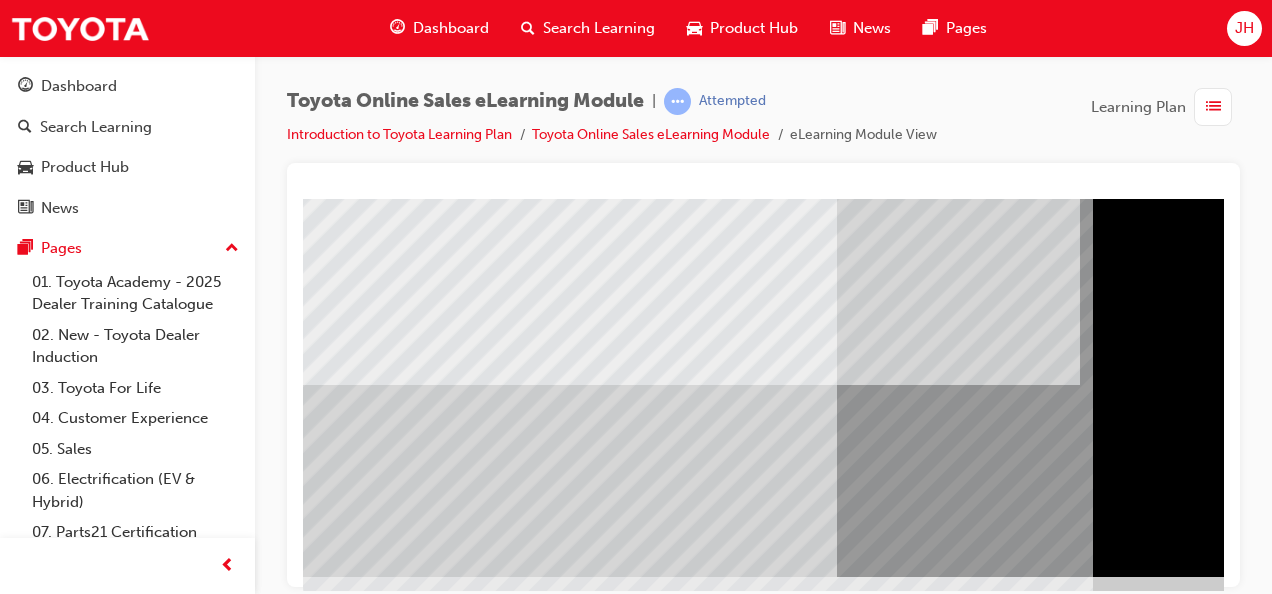 scroll, scrollTop: 373, scrollLeft: 0, axis: vertical 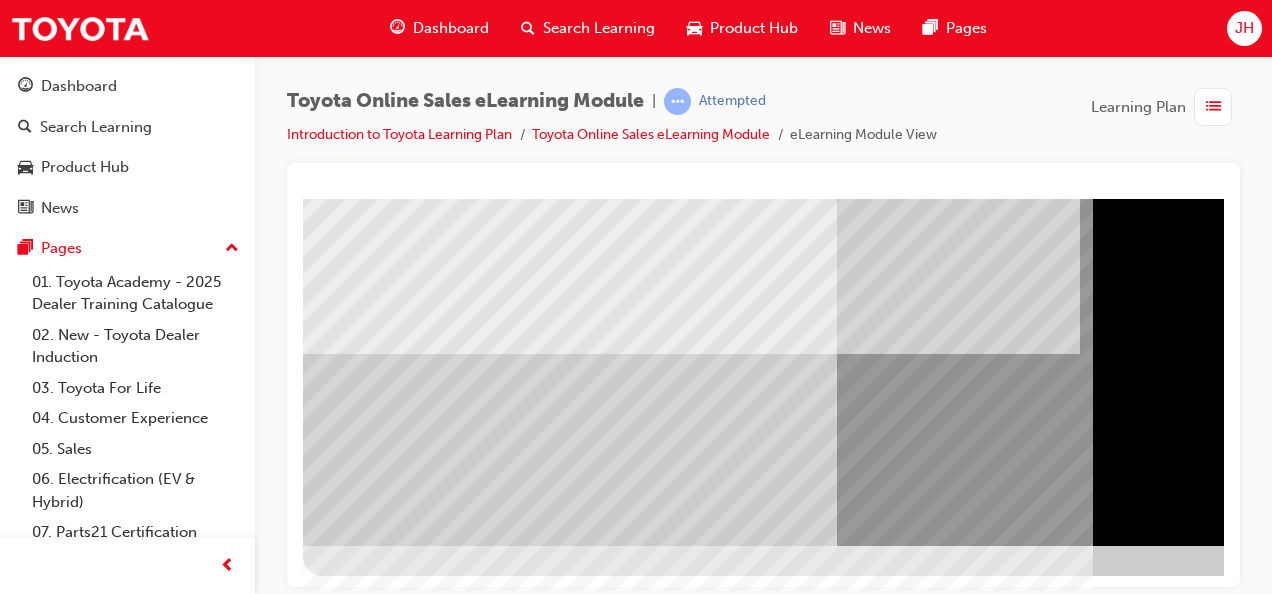 drag, startPoint x: 1195, startPoint y: 574, endPoint x: 1196, endPoint y: 555, distance: 19.026299 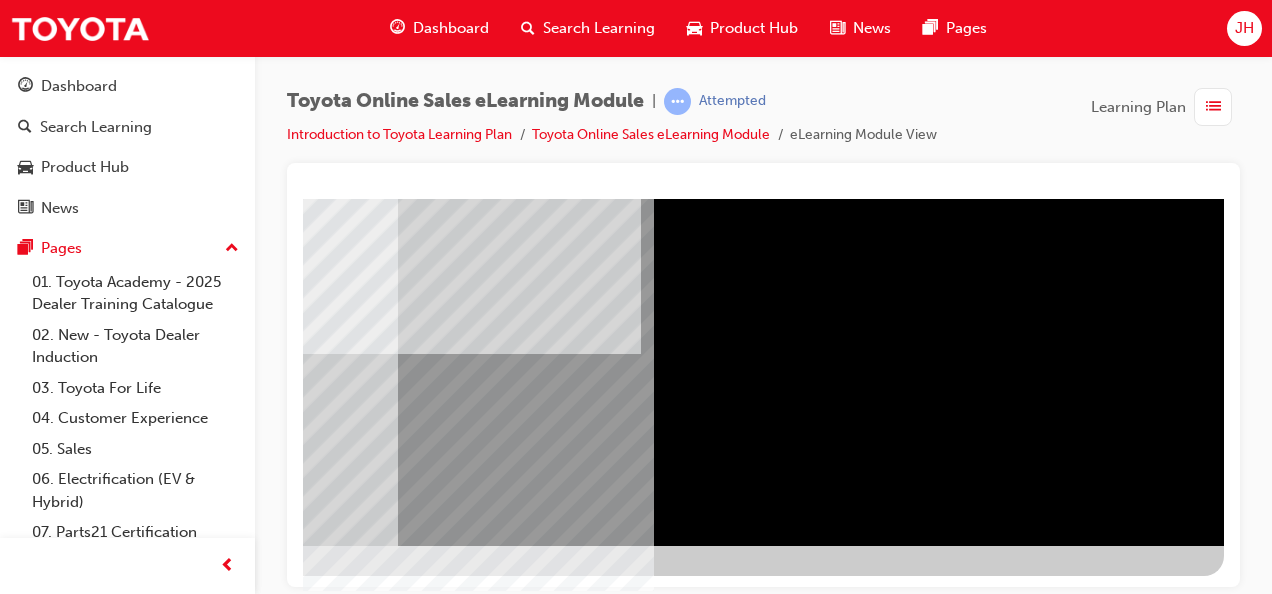 scroll, scrollTop: 373, scrollLeft: 454, axis: both 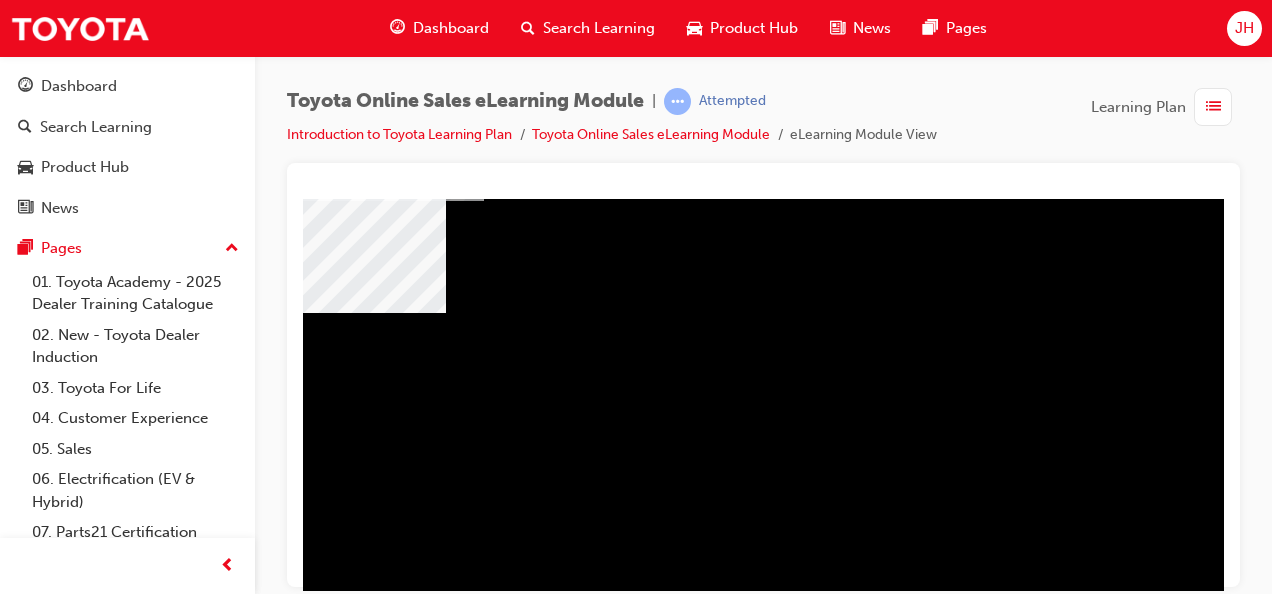 click at bounding box center (294, 1120) 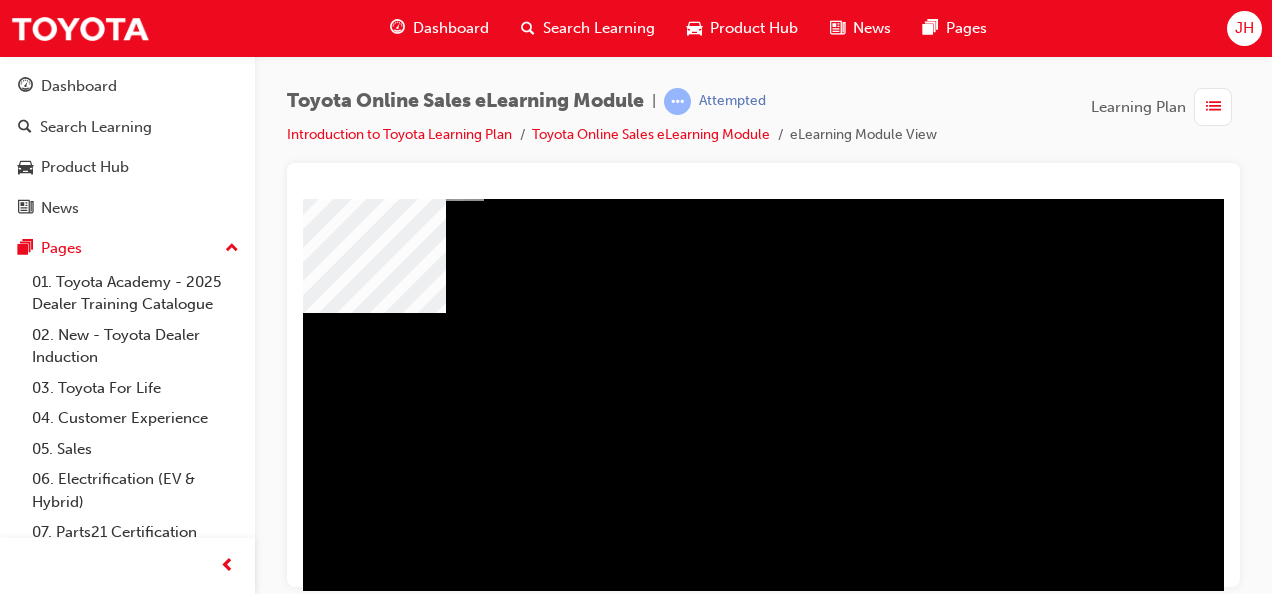 click at bounding box center [273, 1506] 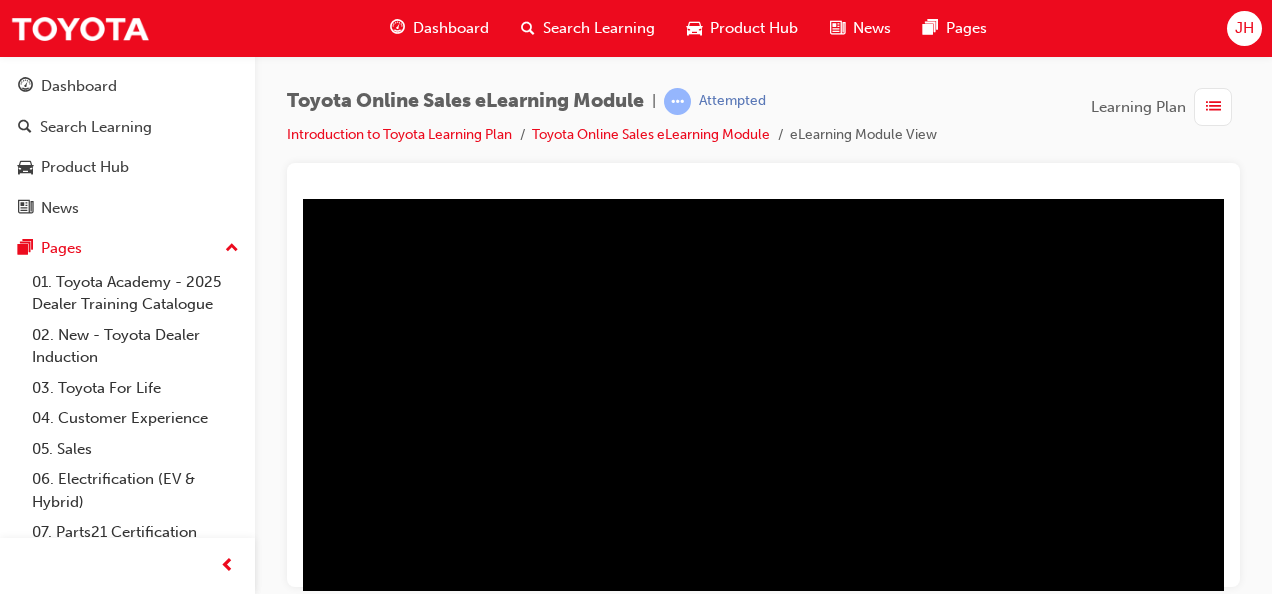 scroll, scrollTop: 148, scrollLeft: 452, axis: both 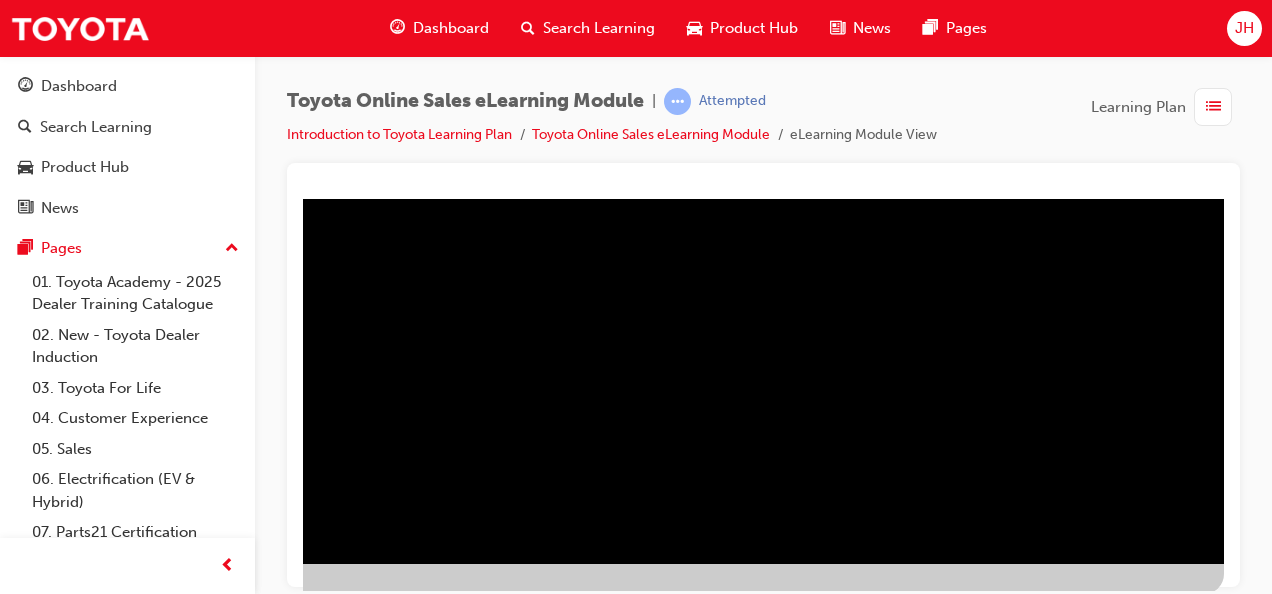 drag, startPoint x: 1094, startPoint y: 539, endPoint x: 1092, endPoint y: 517, distance: 22.090721 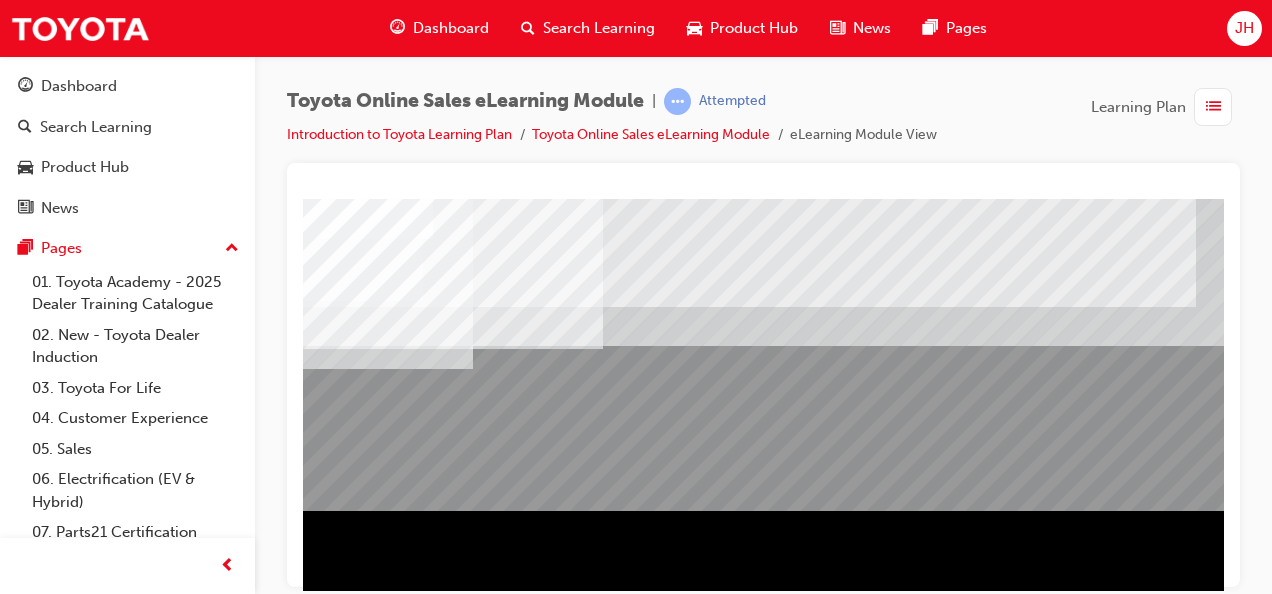 click at bounding box center [983, 1027] 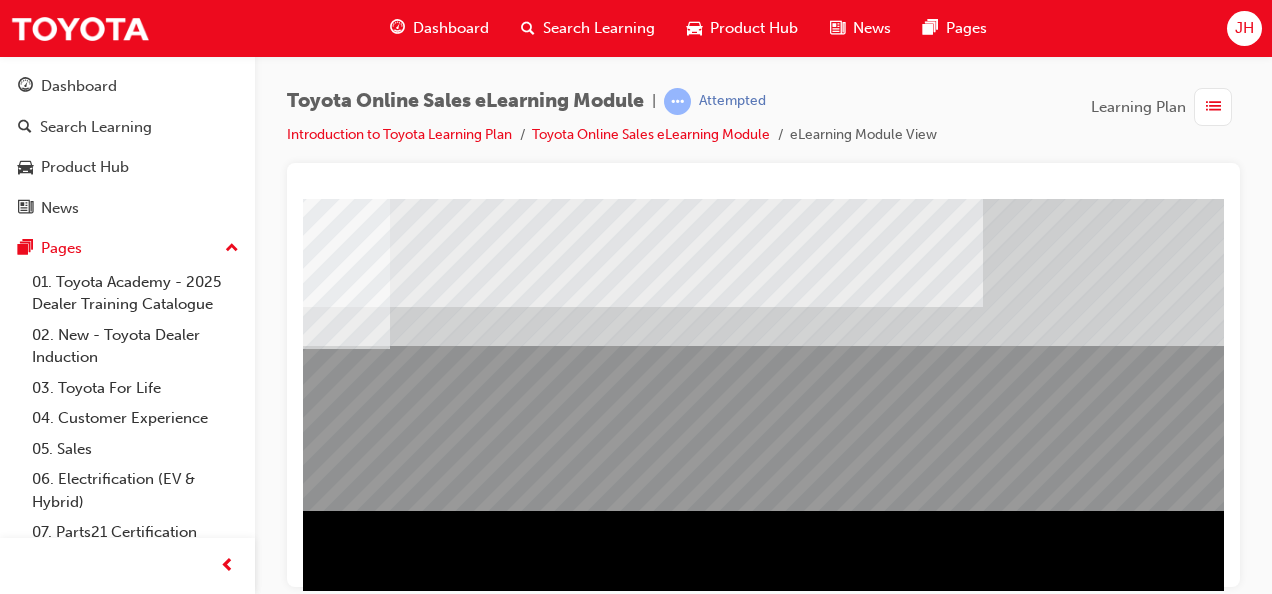 scroll, scrollTop: 0, scrollLeft: 240, axis: horizontal 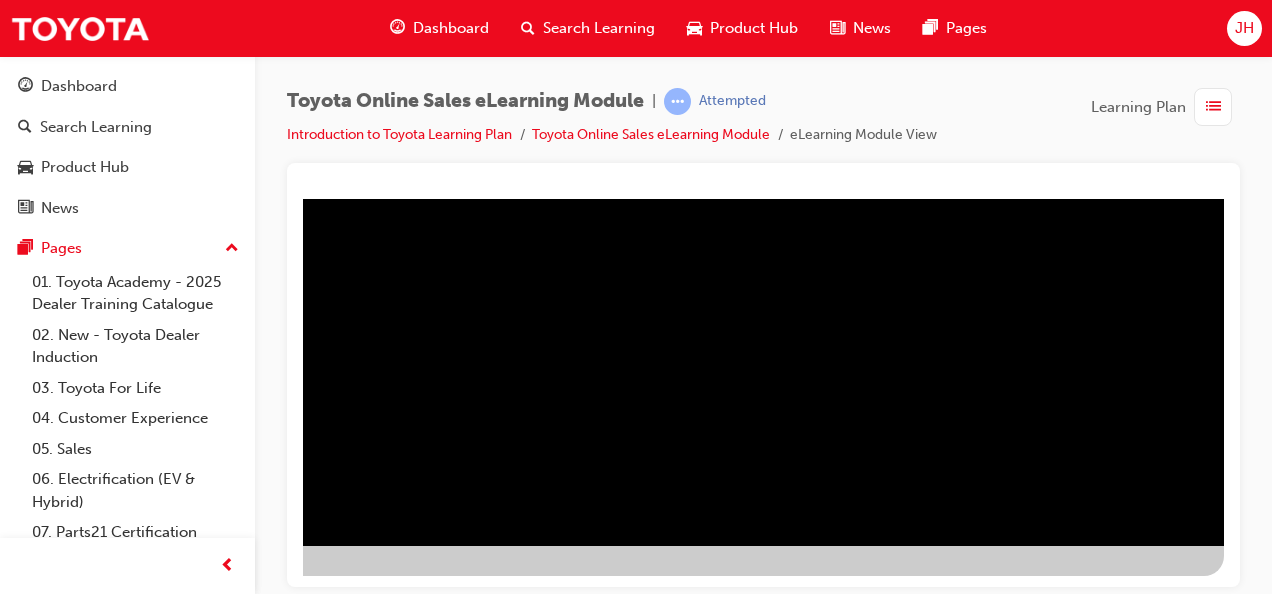 click at bounding box center (-73, 1118) 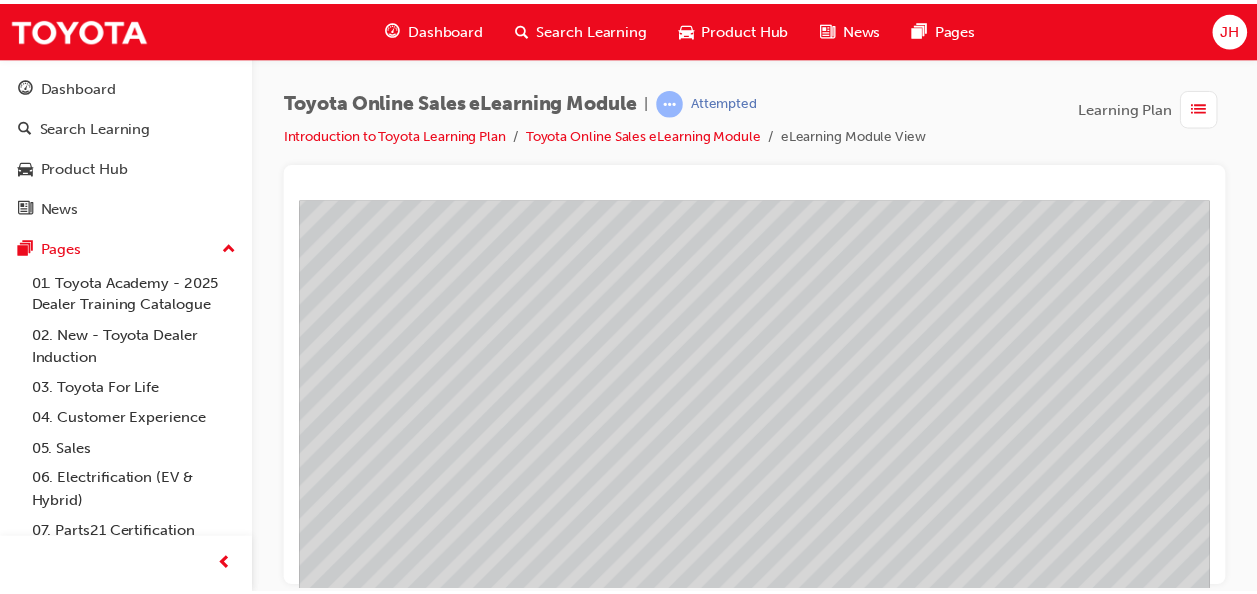 scroll, scrollTop: 322, scrollLeft: 400, axis: both 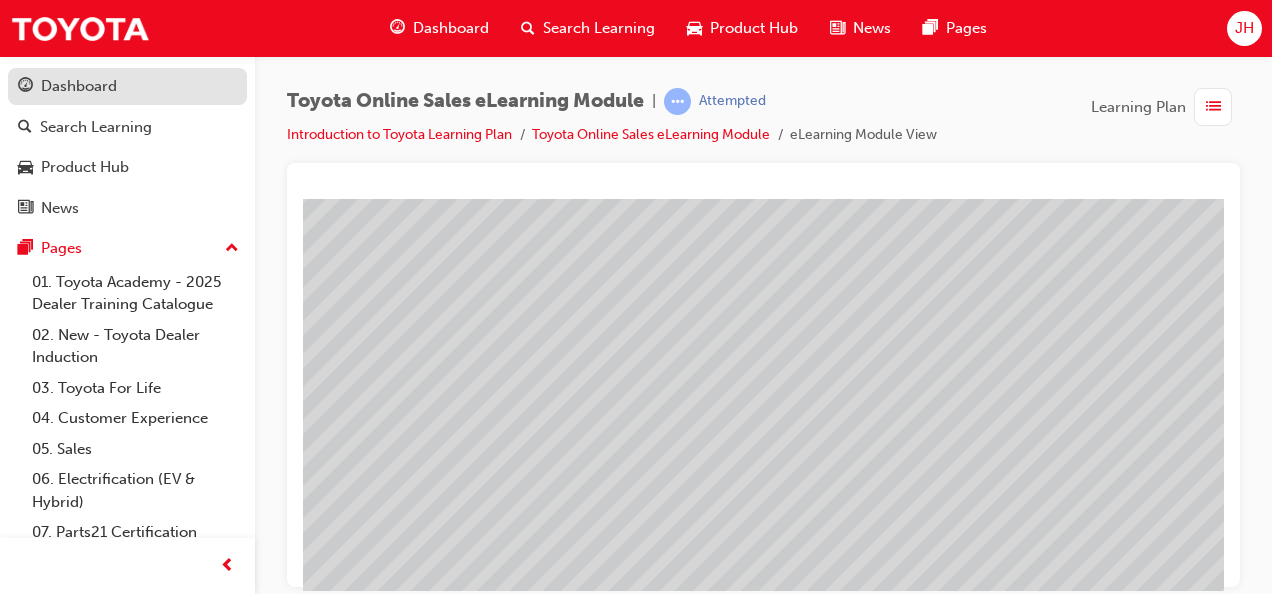 click on "Dashboard" at bounding box center [79, 86] 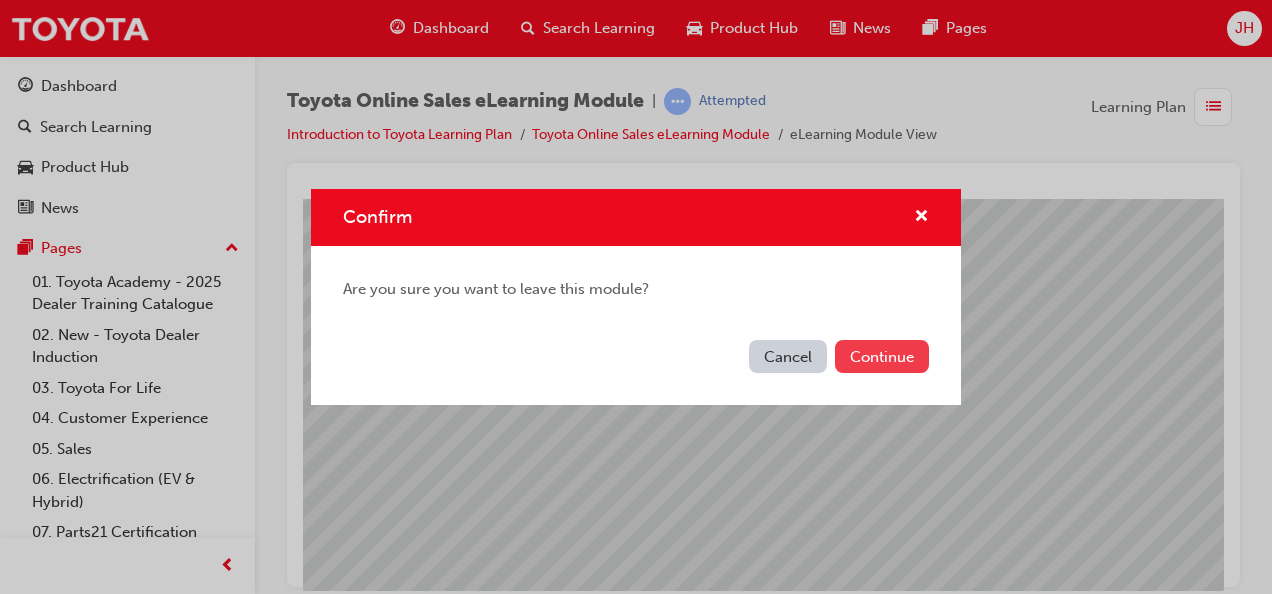 click on "Continue" at bounding box center [882, 356] 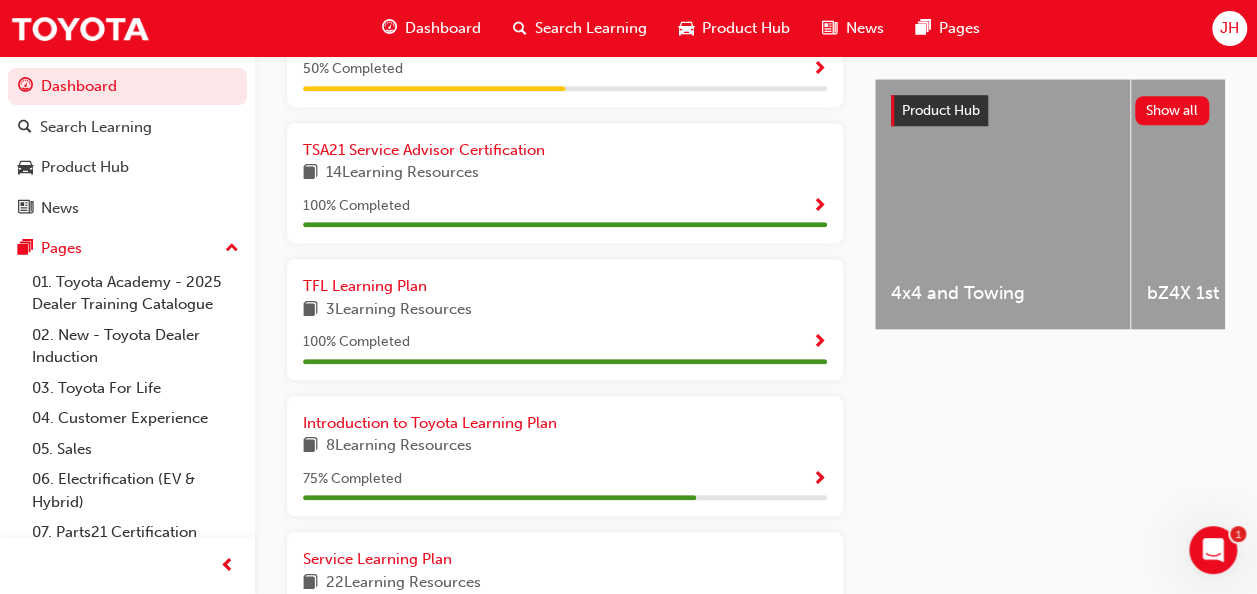 scroll, scrollTop: 905, scrollLeft: 0, axis: vertical 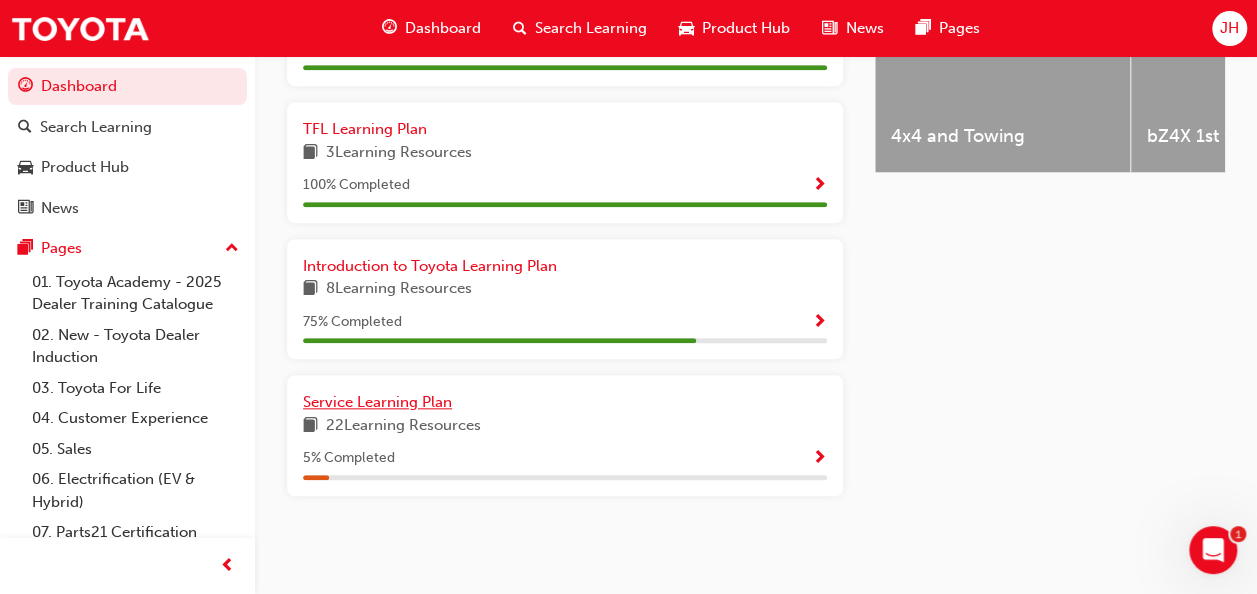 click on "Service Learning Plan" at bounding box center [565, 402] 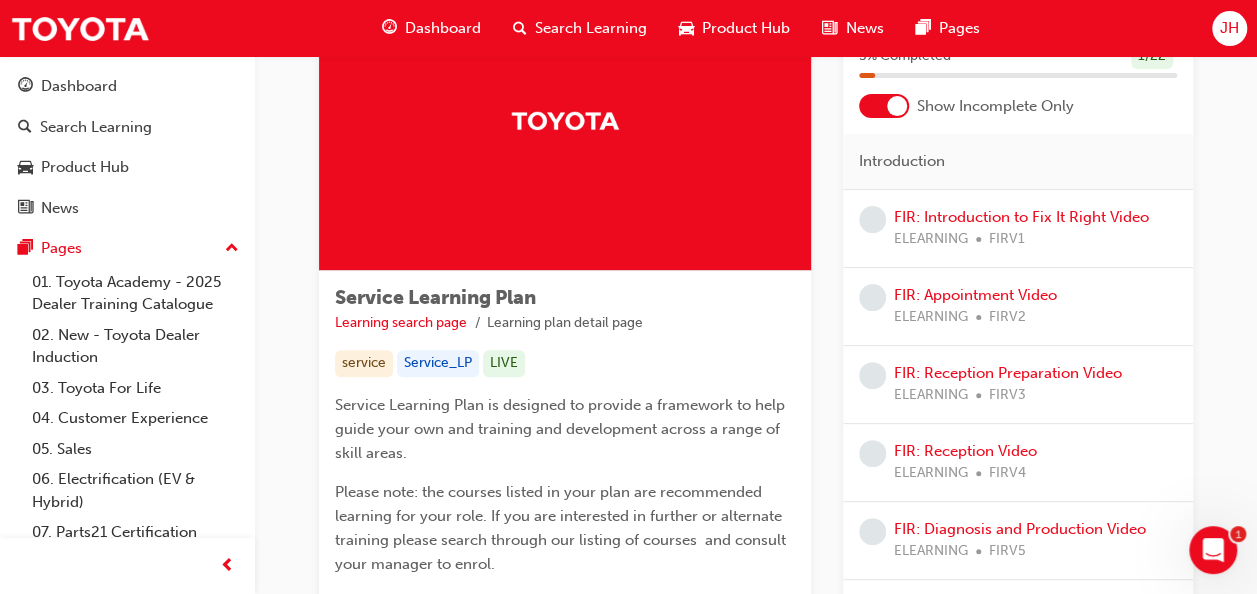 scroll, scrollTop: 0, scrollLeft: 0, axis: both 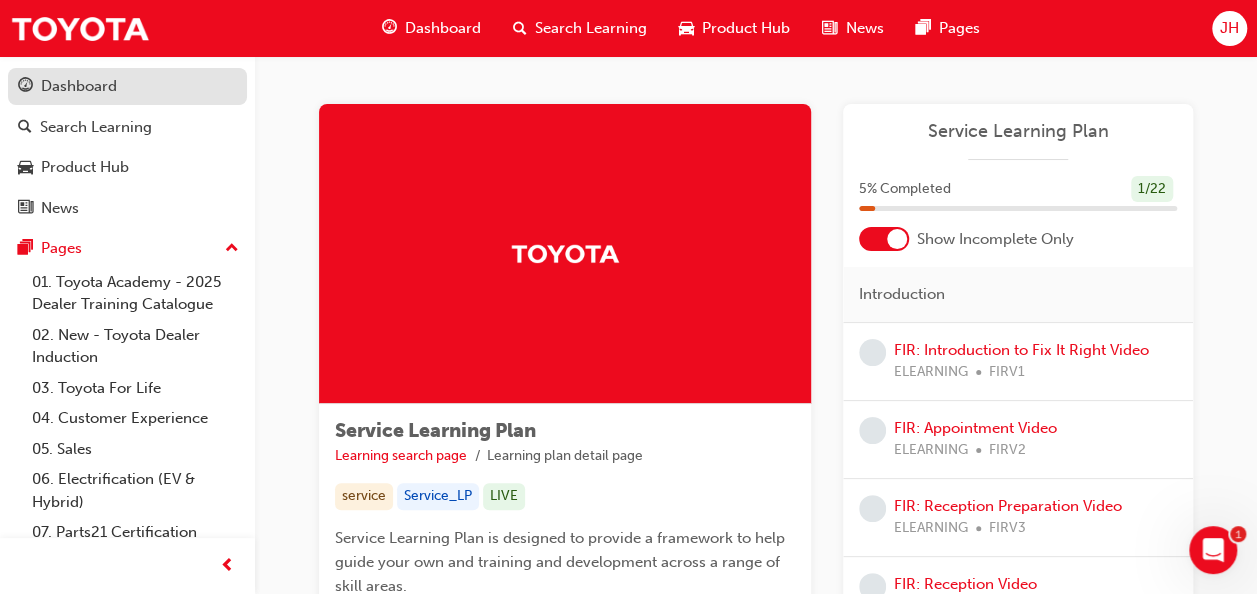 click on "Dashboard" at bounding box center (79, 86) 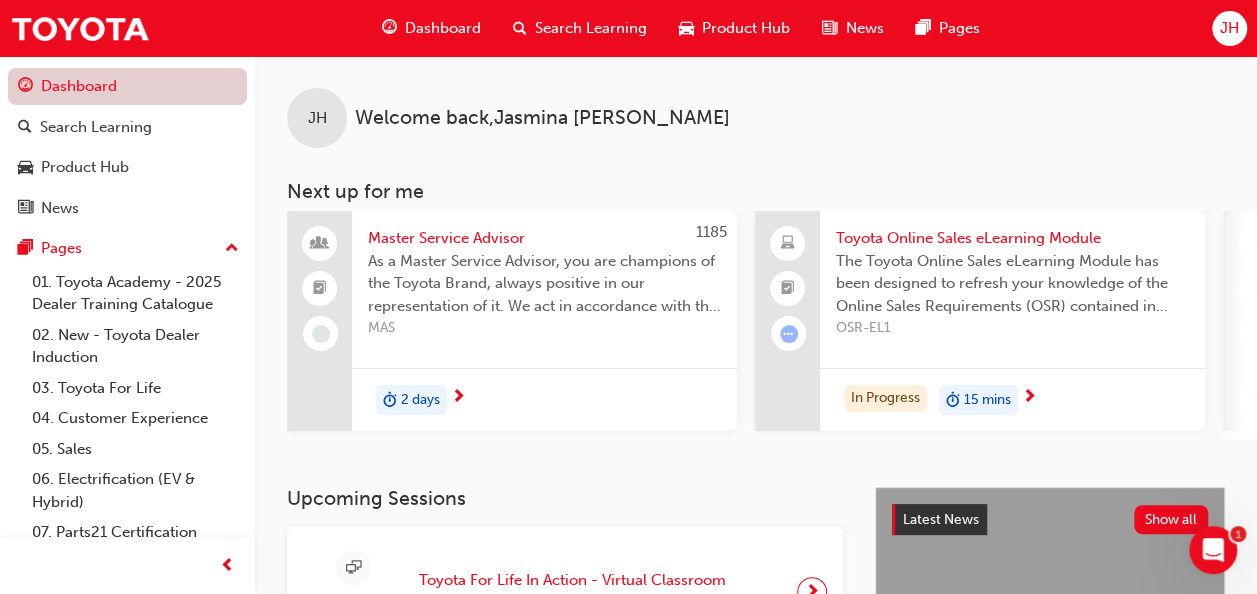 scroll, scrollTop: 132, scrollLeft: 0, axis: vertical 